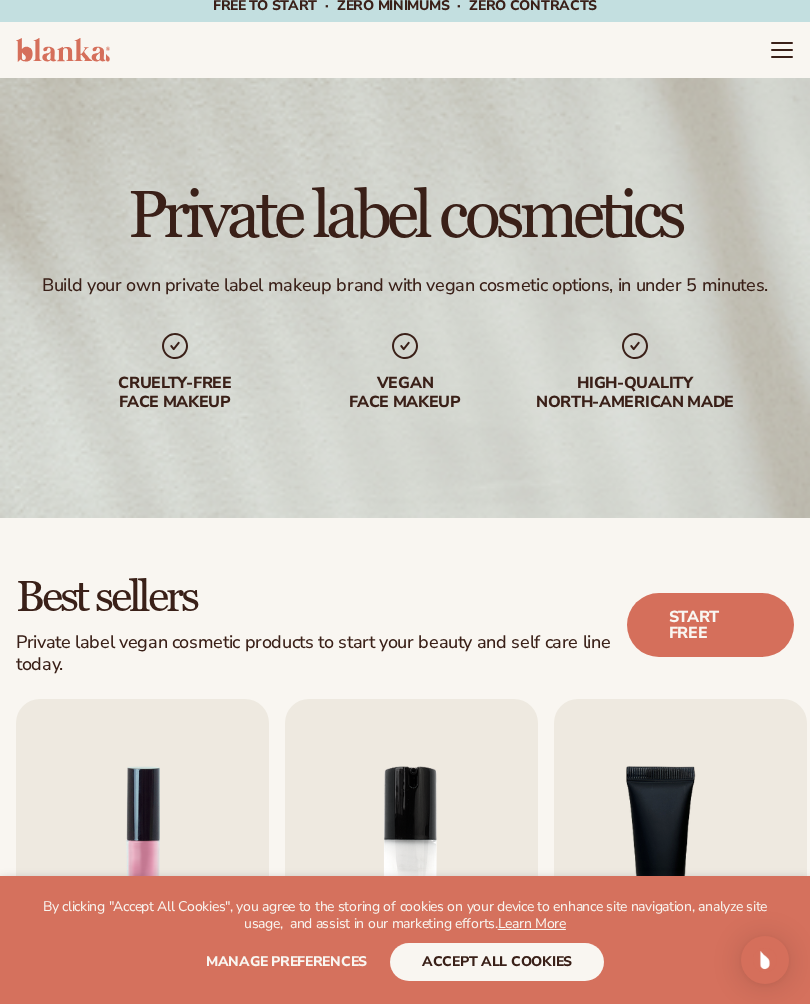 scroll, scrollTop: 0, scrollLeft: 0, axis: both 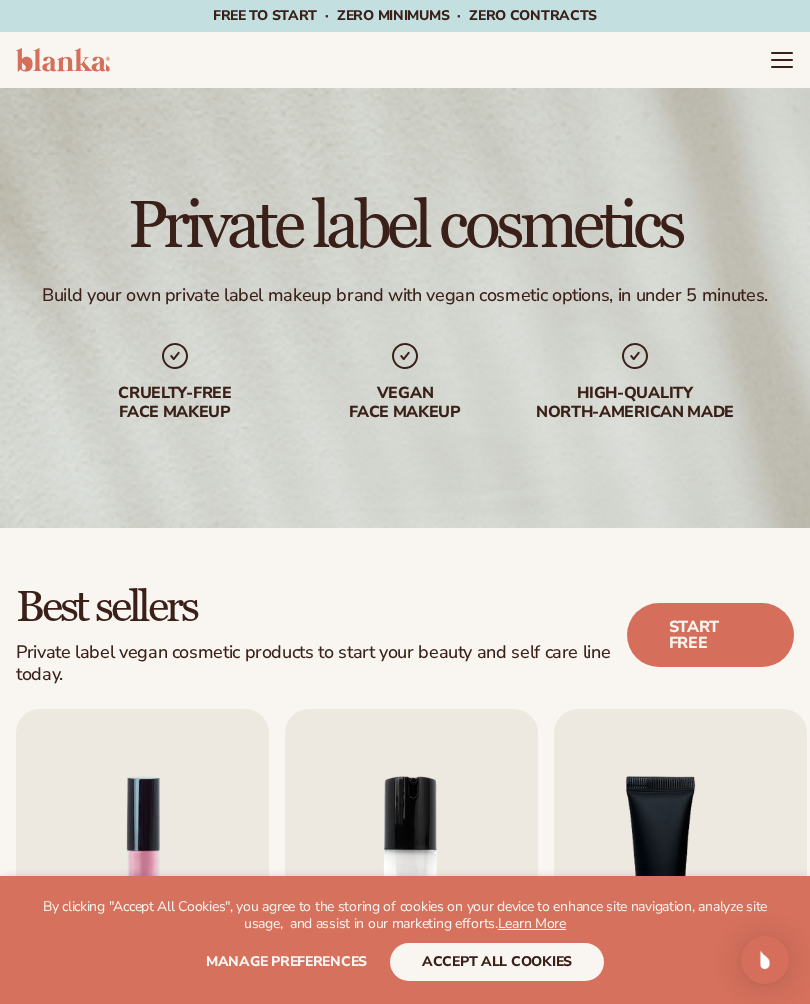 click 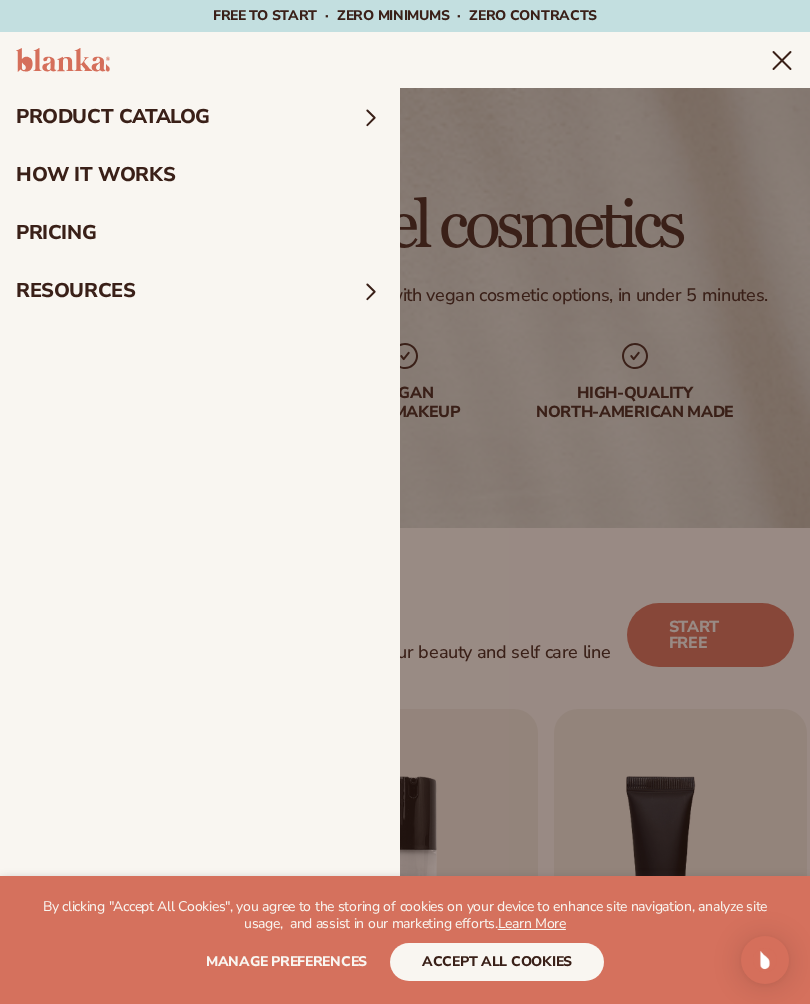 click on "pricing" at bounding box center [200, 233] 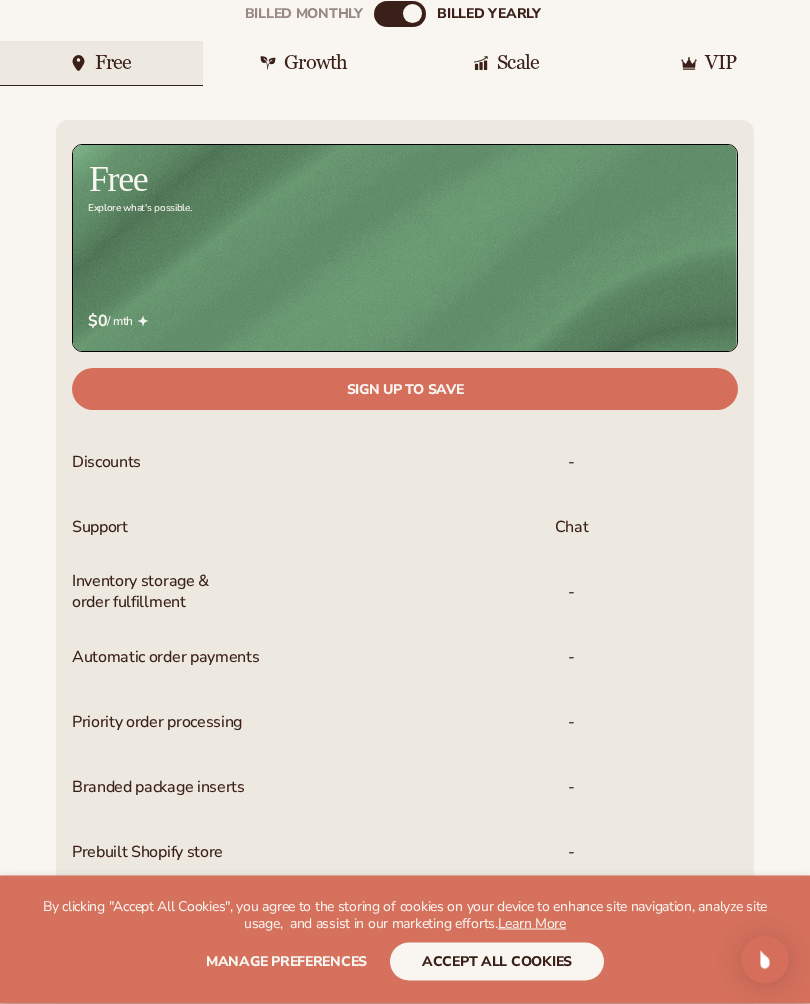 scroll, scrollTop: 642, scrollLeft: 0, axis: vertical 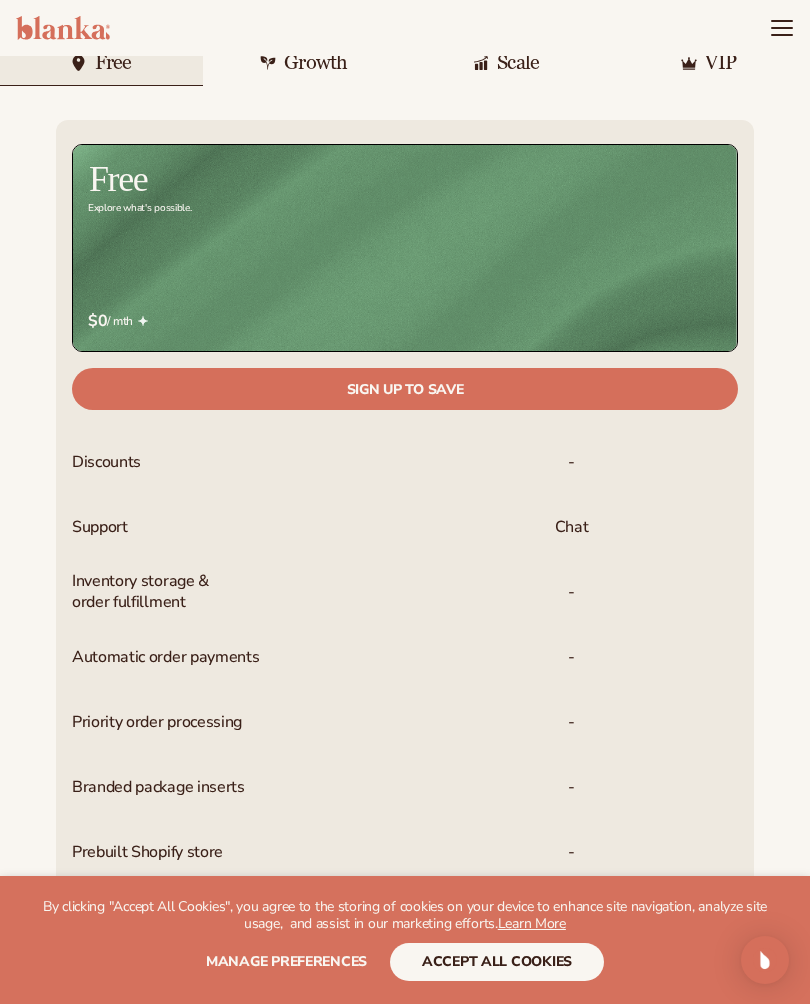 click on "Growth" at bounding box center (315, 63) 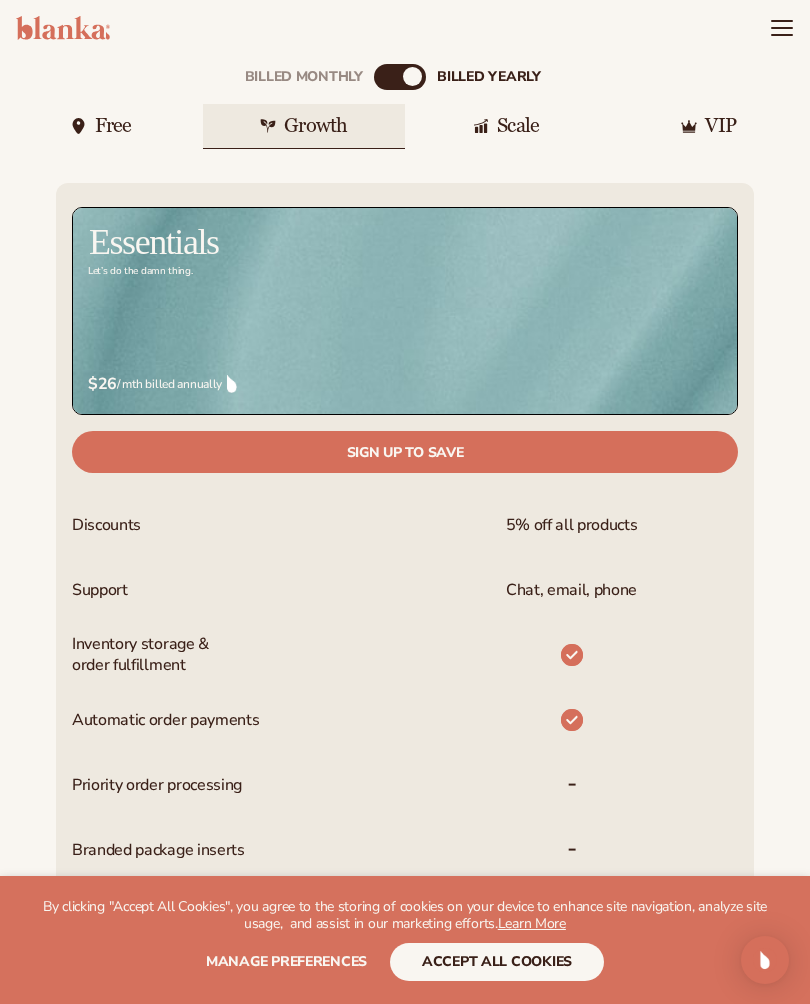 scroll, scrollTop: 546, scrollLeft: 0, axis: vertical 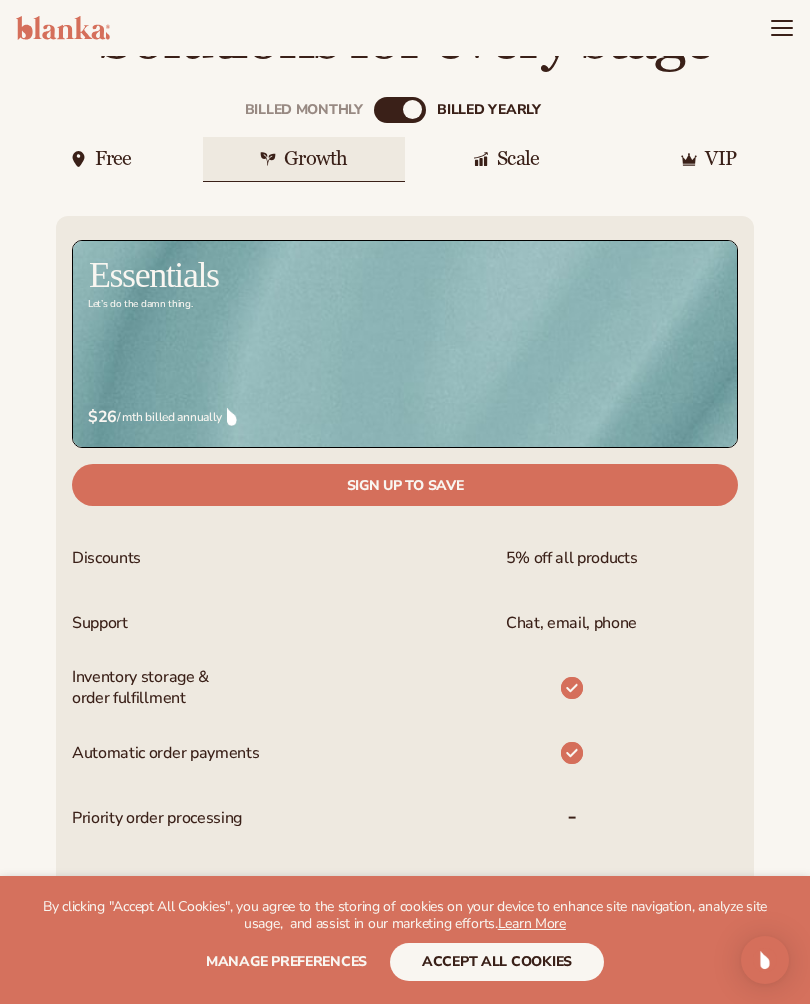 click on "Billed Monthly
billed Yearly
Billed Monthly
billed Yearly
Free
Growth
Scale
VIP
Discounts
Support
Inventory storage &   order fulfillment
Automatic order payments" at bounding box center (405, 686) 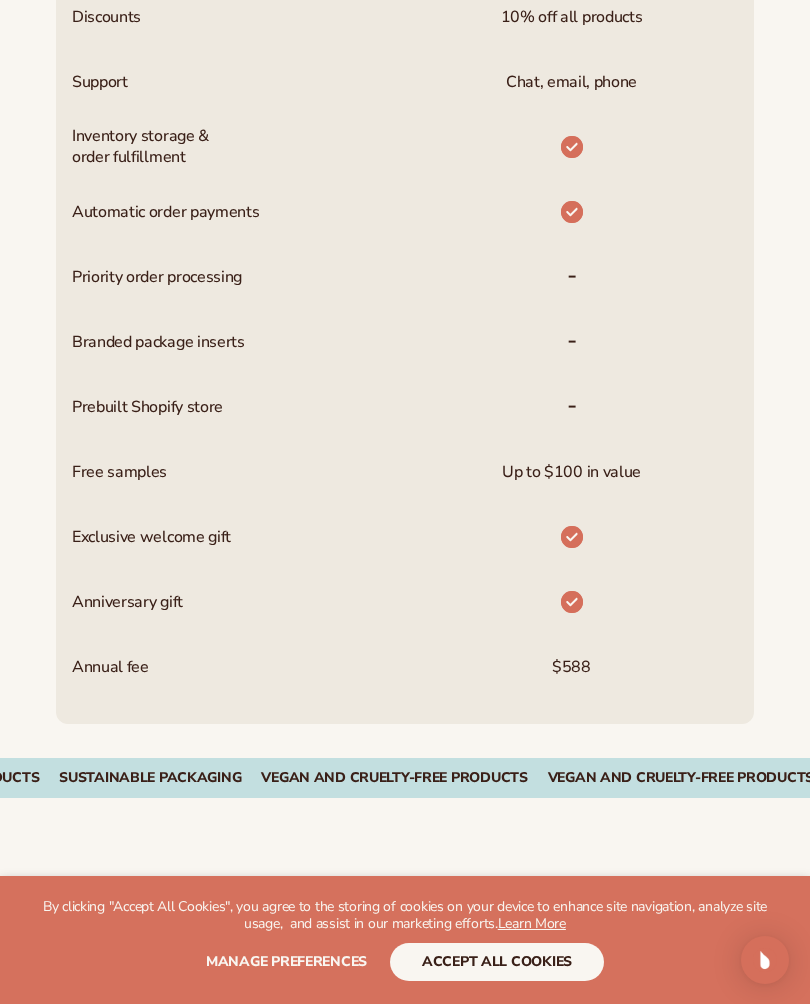 scroll, scrollTop: 1100, scrollLeft: 0, axis: vertical 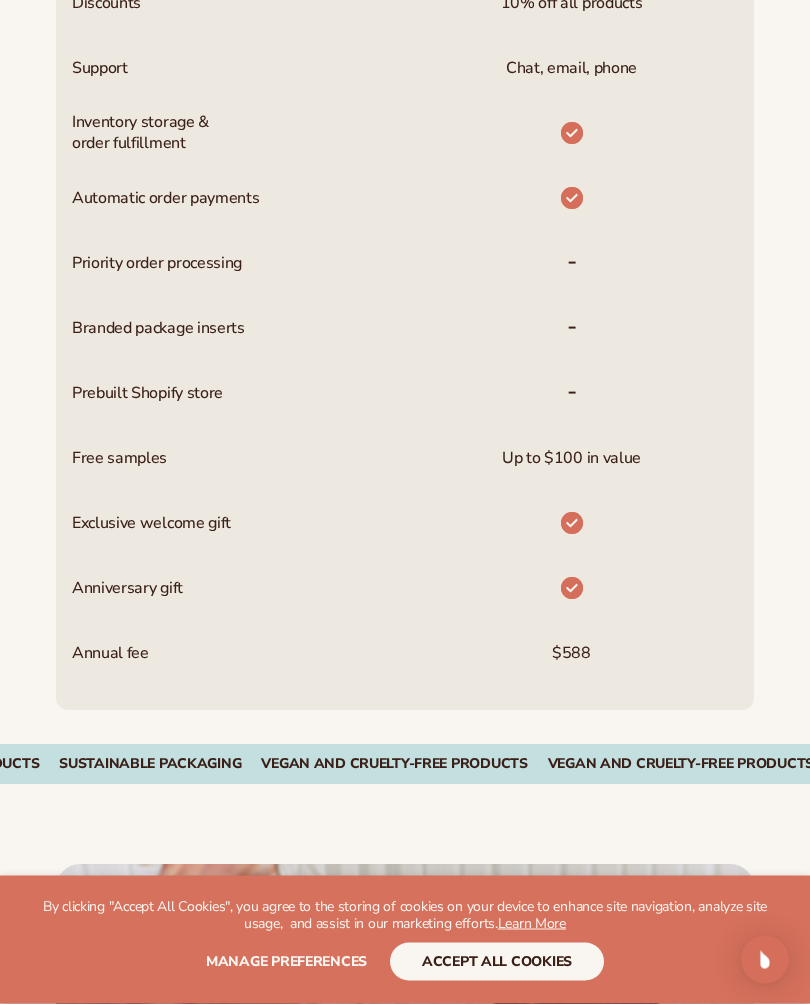 click on "Automatic order payments" at bounding box center [165, 199] 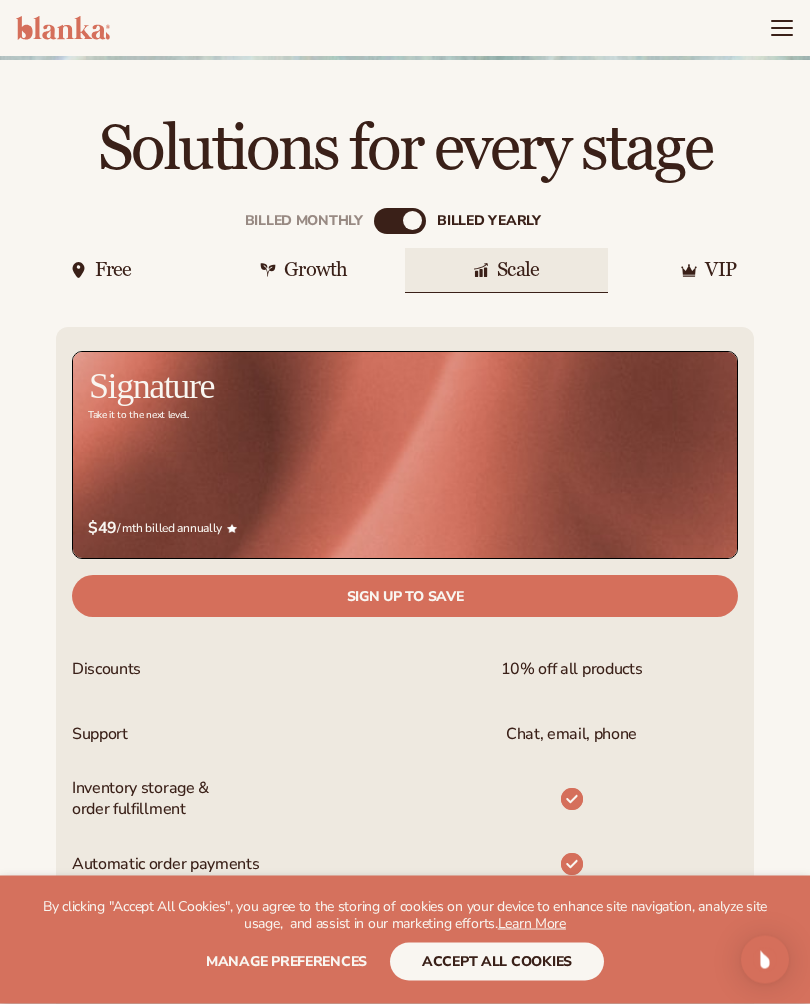 scroll, scrollTop: 370, scrollLeft: 0, axis: vertical 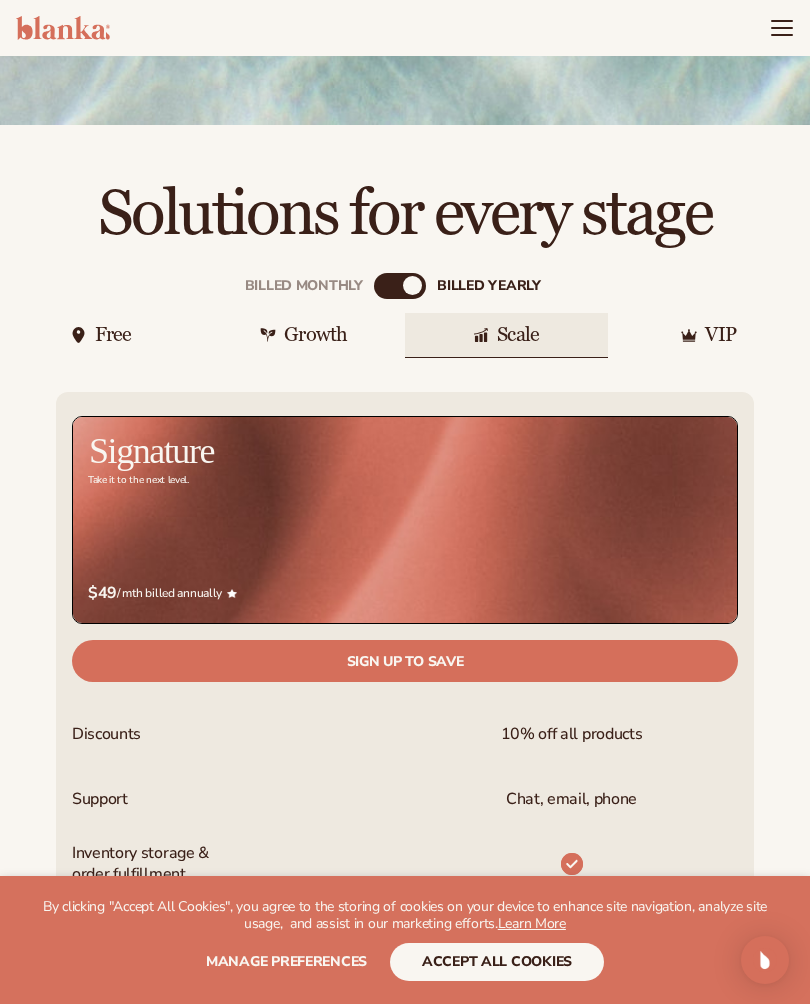 click on "VIP" at bounding box center [720, 335] 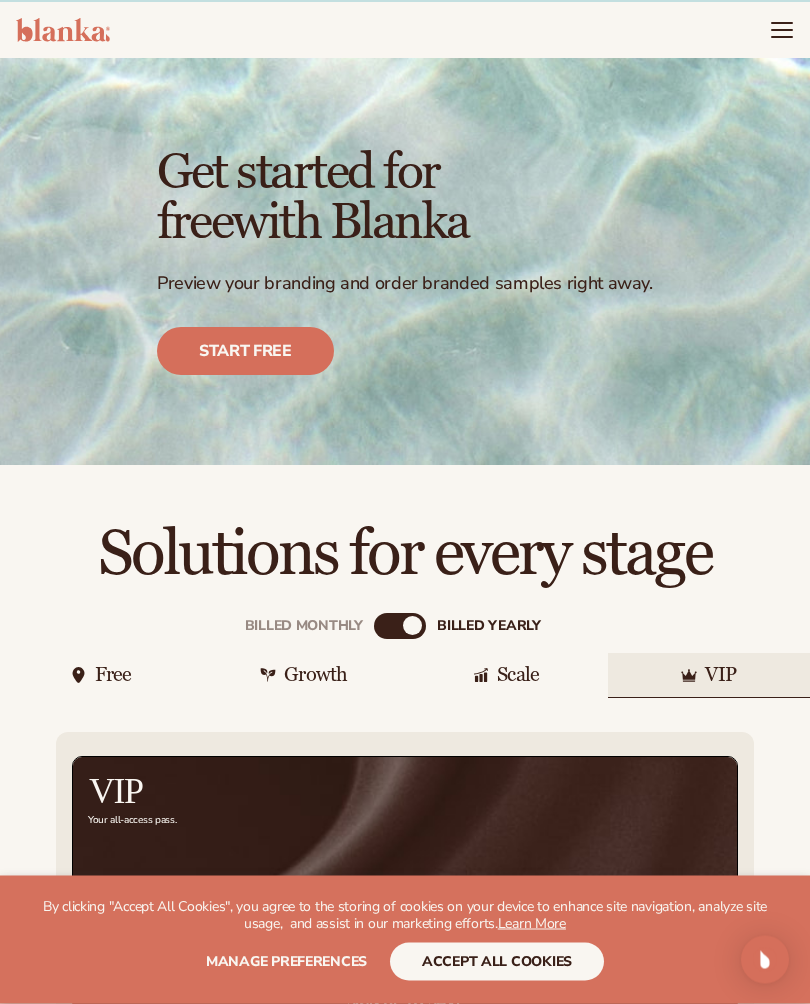 scroll, scrollTop: 0, scrollLeft: 0, axis: both 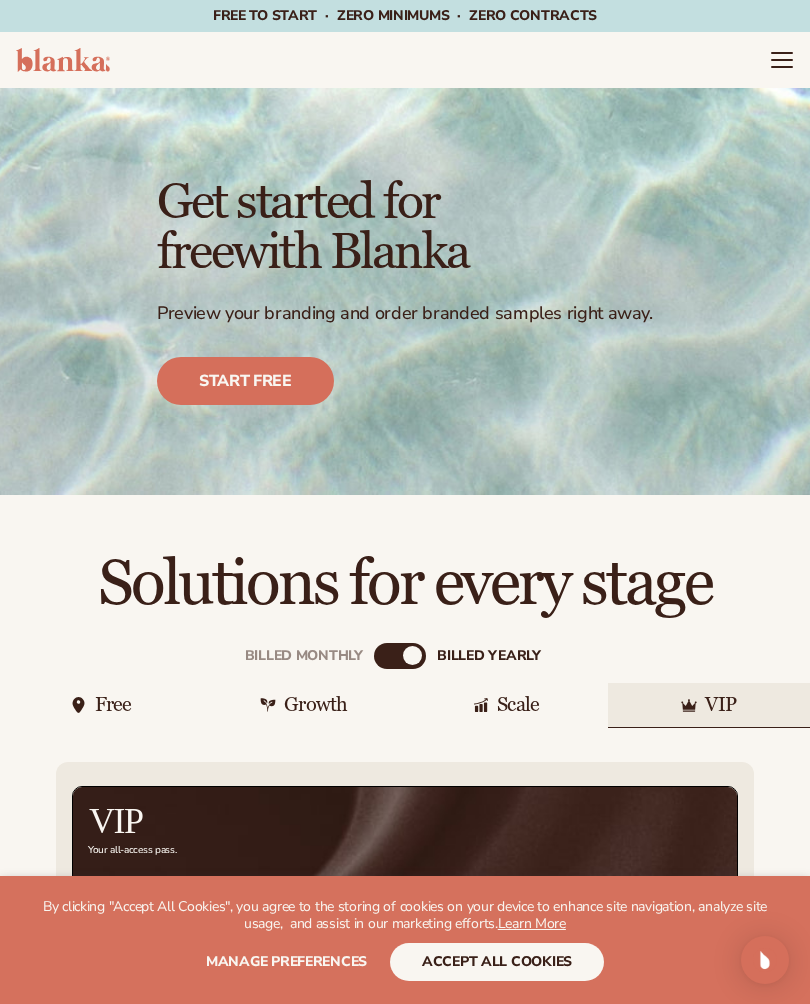 click 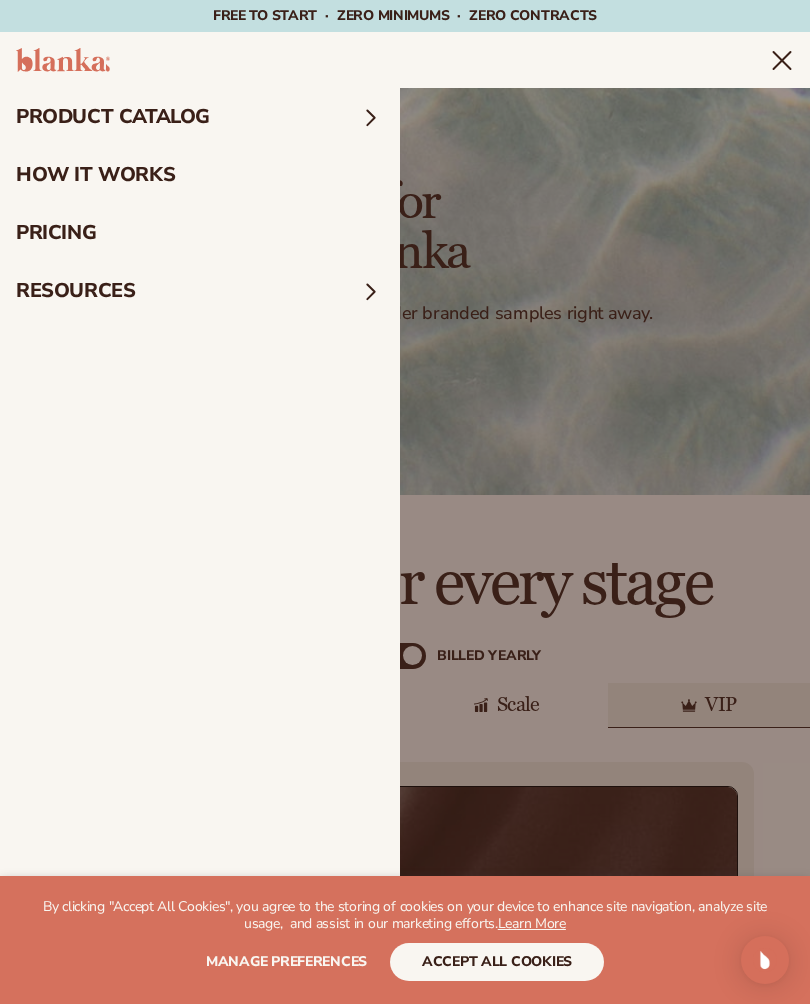 click on "How It Works" at bounding box center [200, 175] 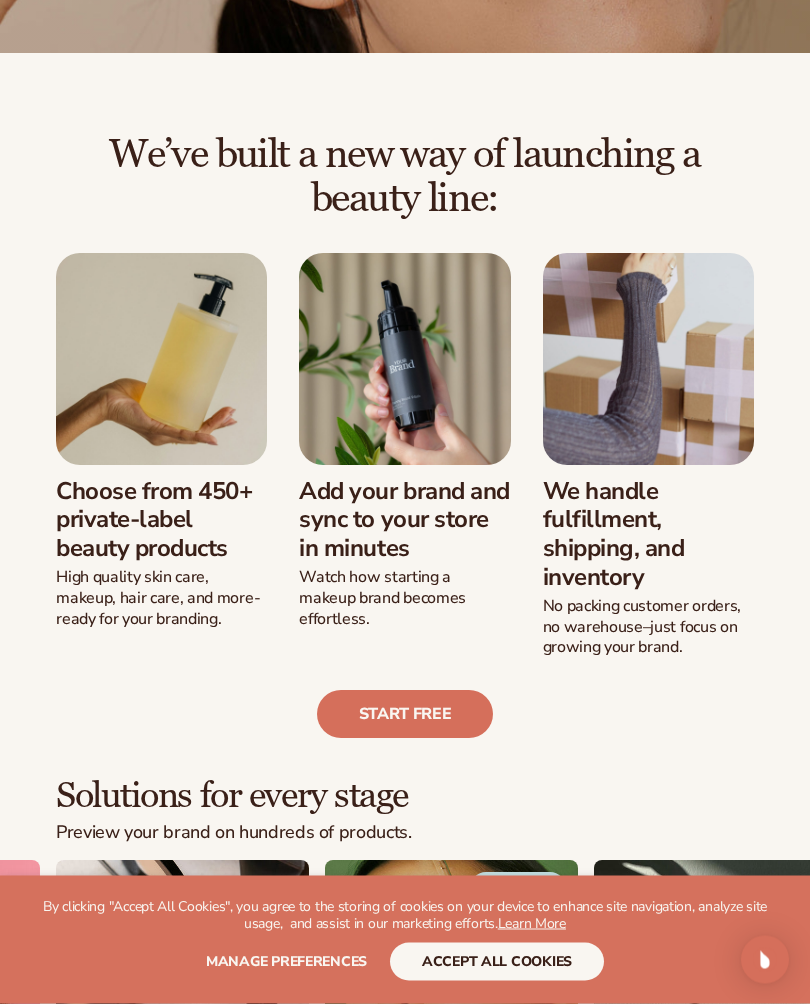 scroll, scrollTop: 414, scrollLeft: 0, axis: vertical 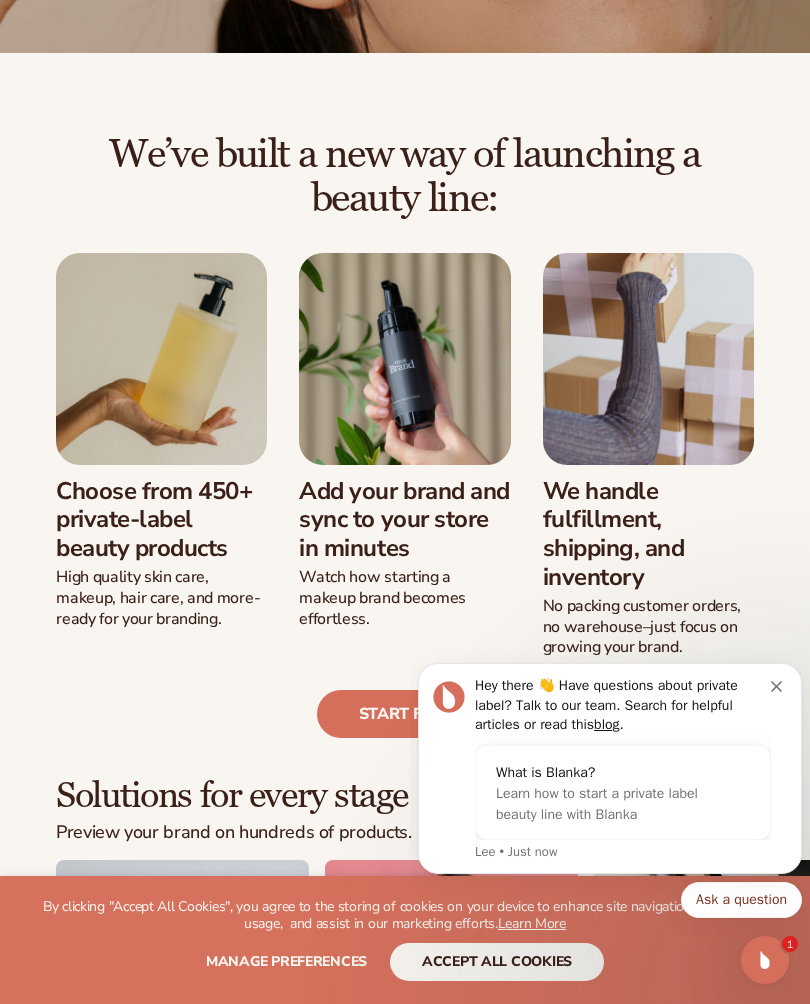 click on "We’ve built a new way of launching a beauty line:" at bounding box center (405, 177) 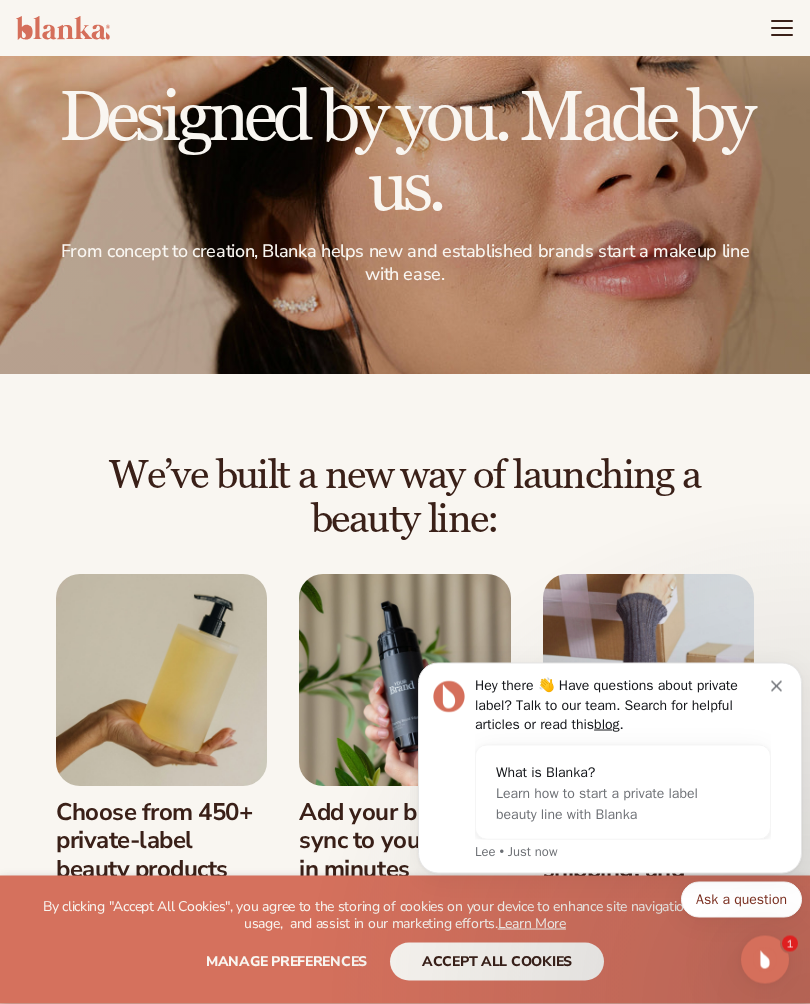 scroll, scrollTop: 93, scrollLeft: 0, axis: vertical 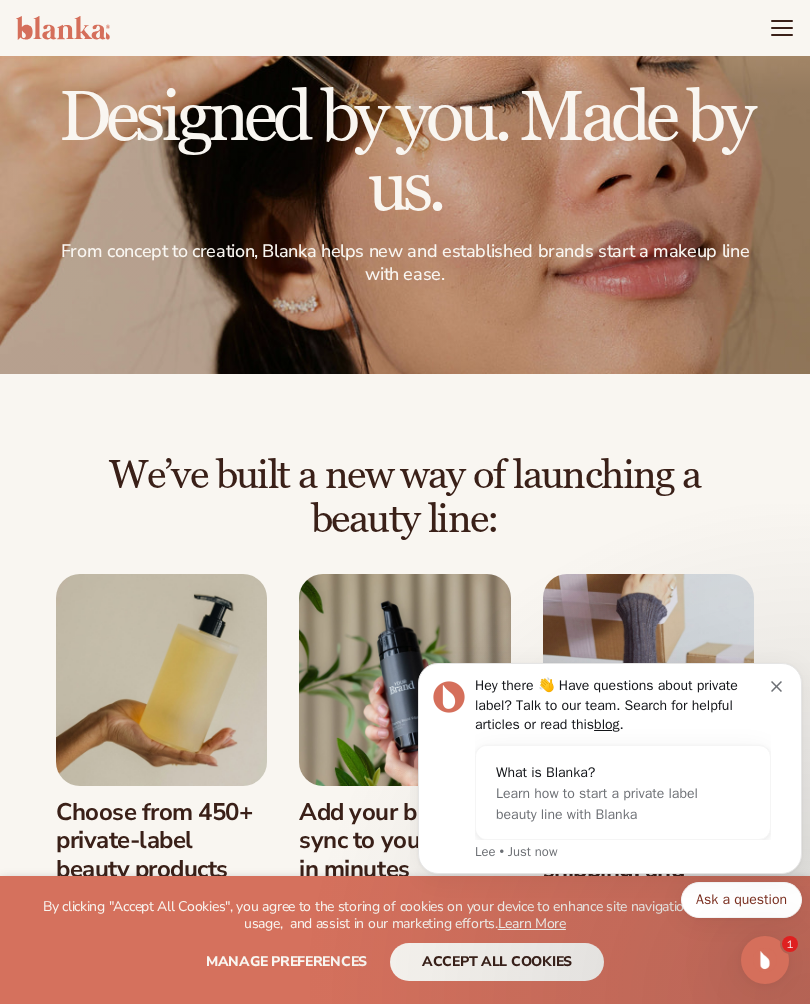 click 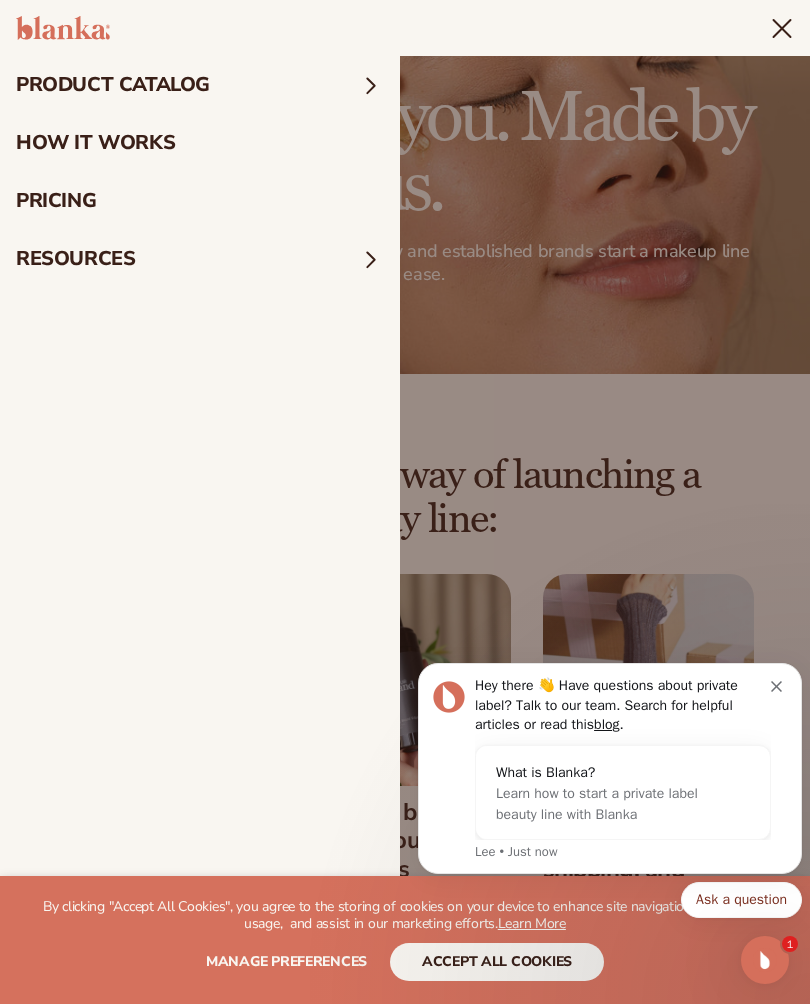 click 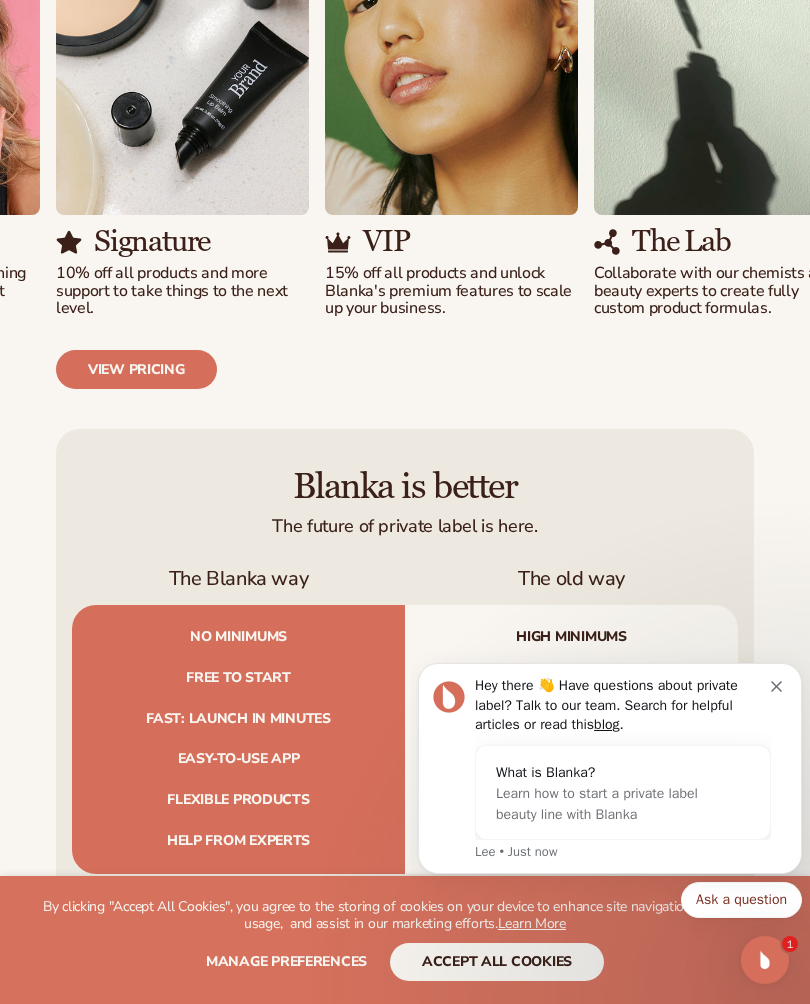 scroll, scrollTop: 1393, scrollLeft: 0, axis: vertical 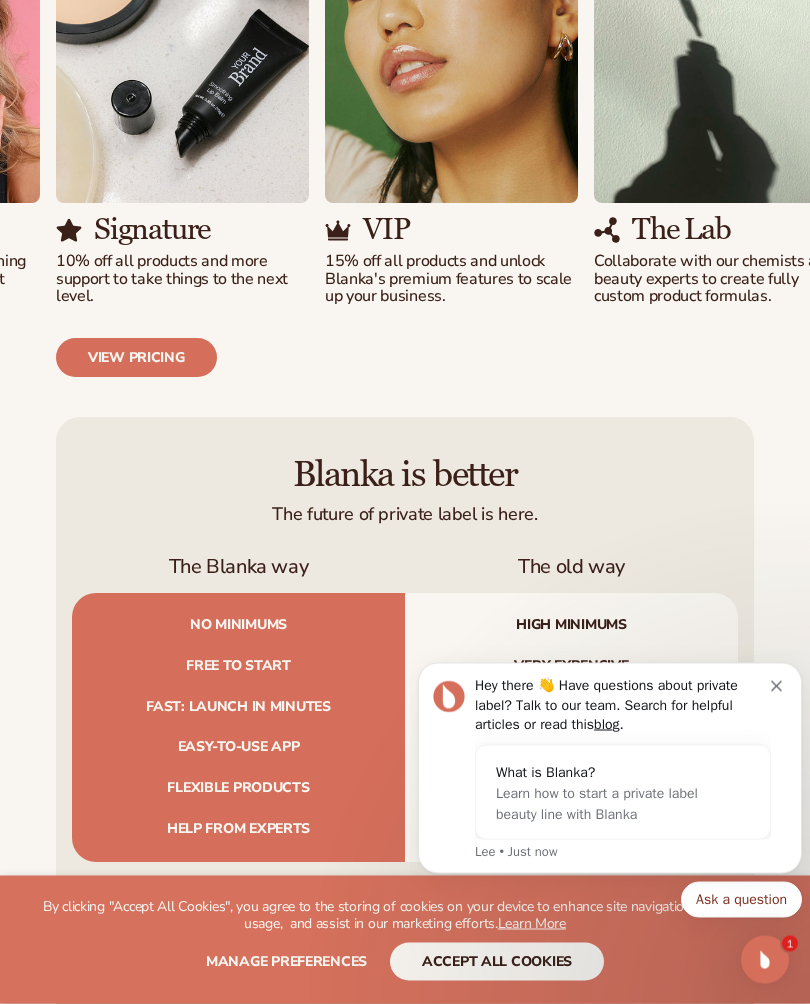 click on "The Lab" at bounding box center [681, 231] 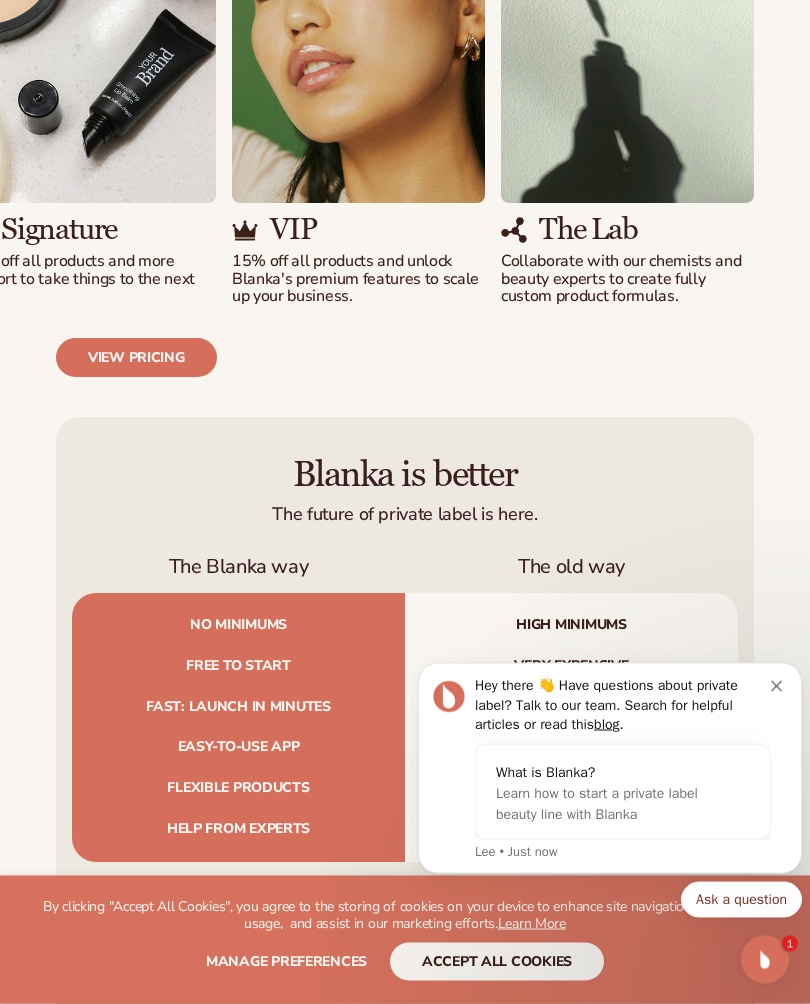 click on "Collaborate with our chemists and beauty experts to create fully custom product formulas." at bounding box center [627, 280] 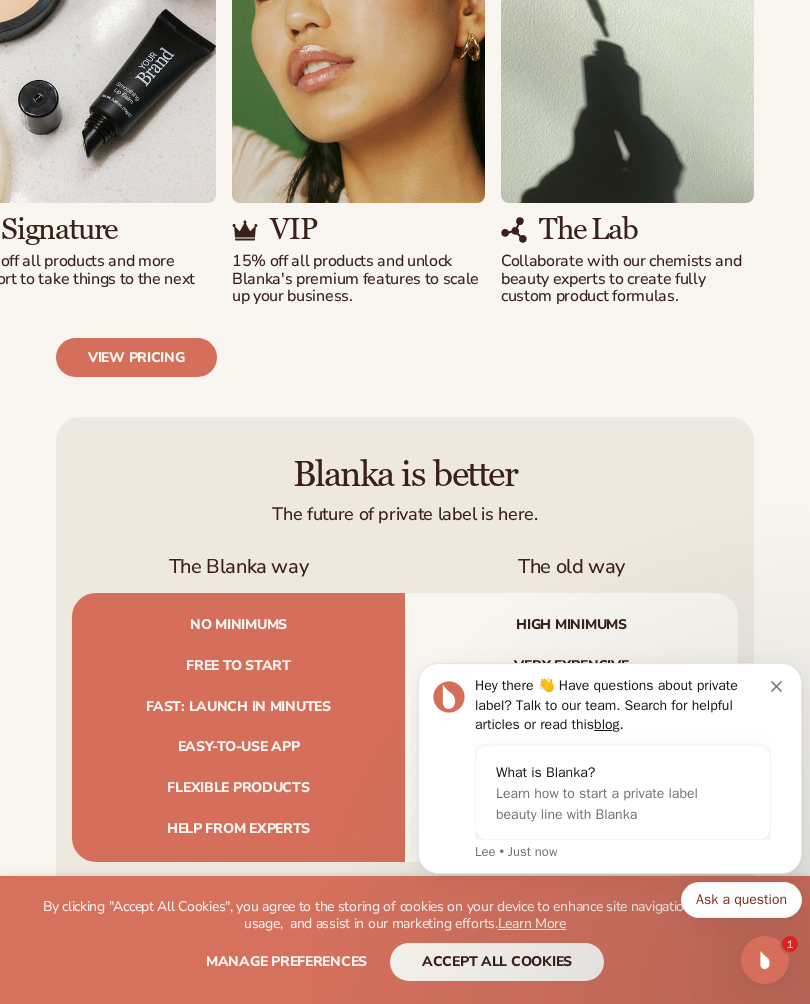 click on "View pricing" at bounding box center (136, 357) 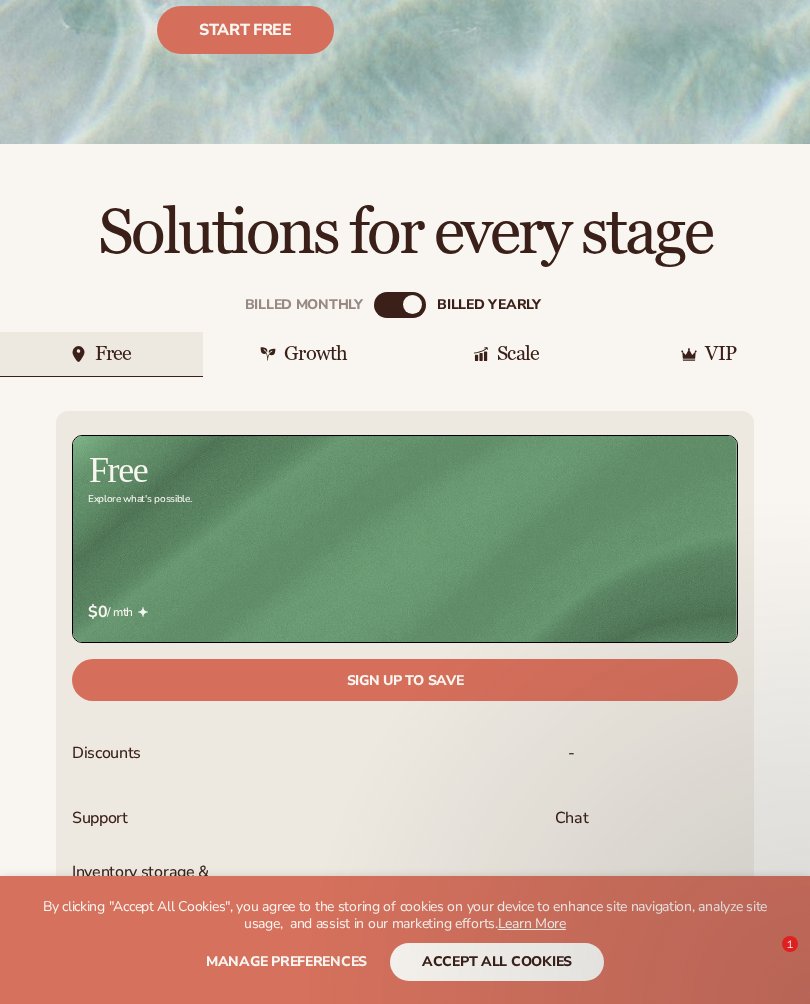 scroll, scrollTop: 553, scrollLeft: 0, axis: vertical 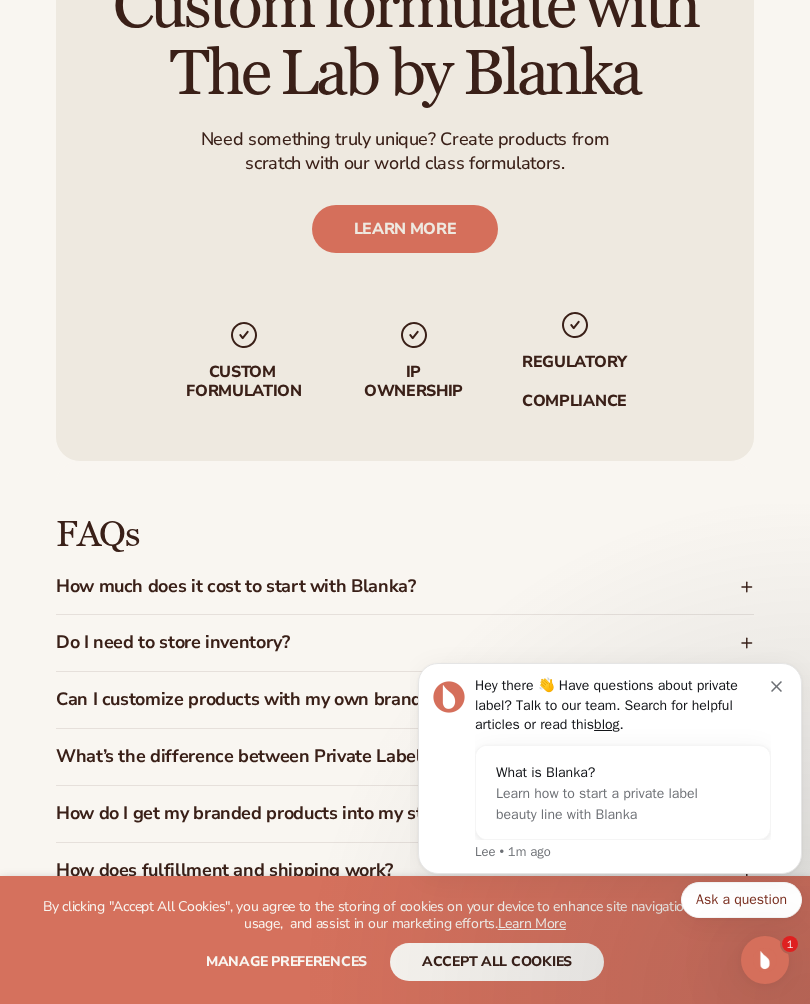click on "LEARN MORE" at bounding box center [405, 229] 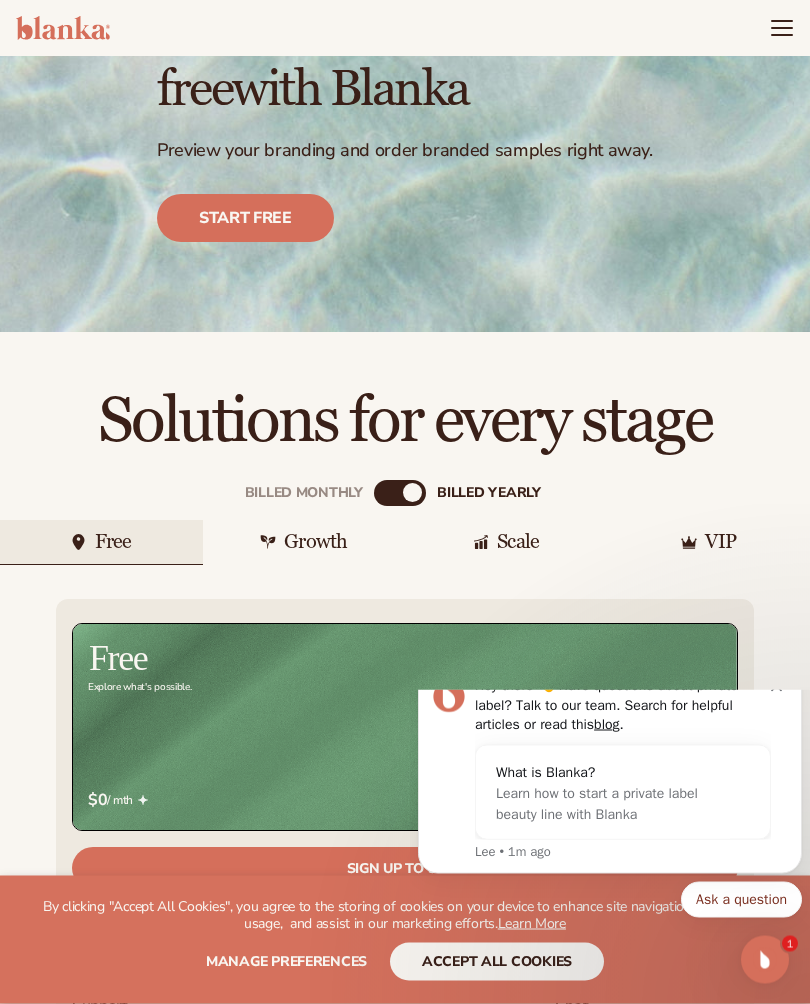 scroll, scrollTop: 88, scrollLeft: 0, axis: vertical 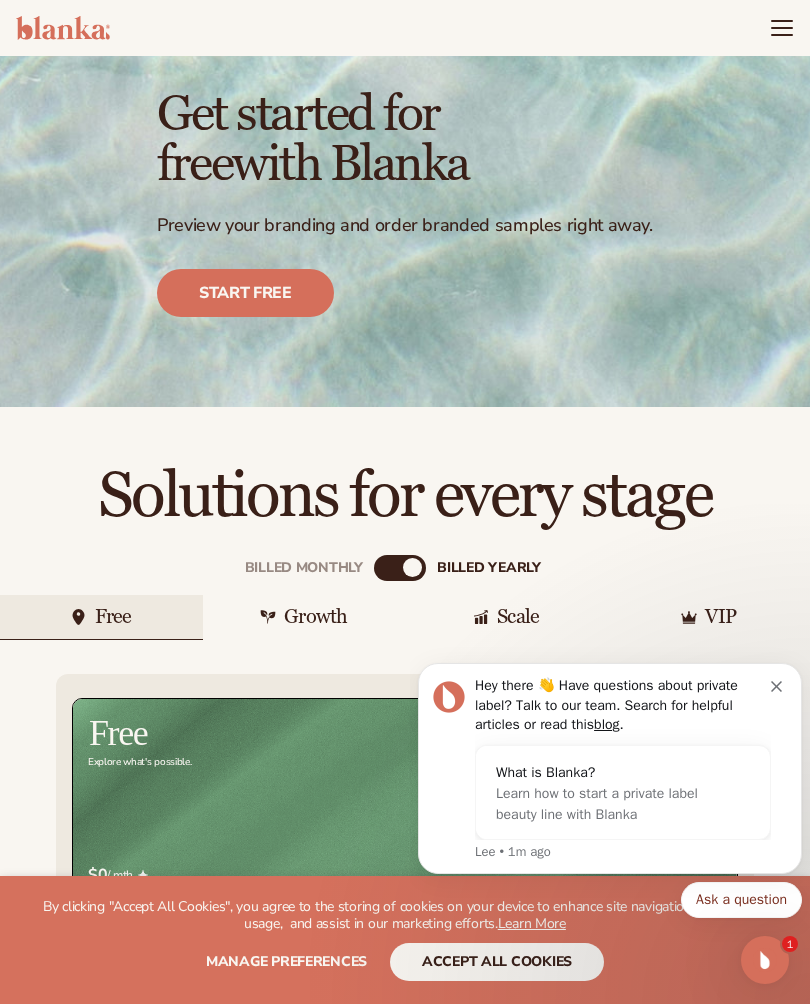click 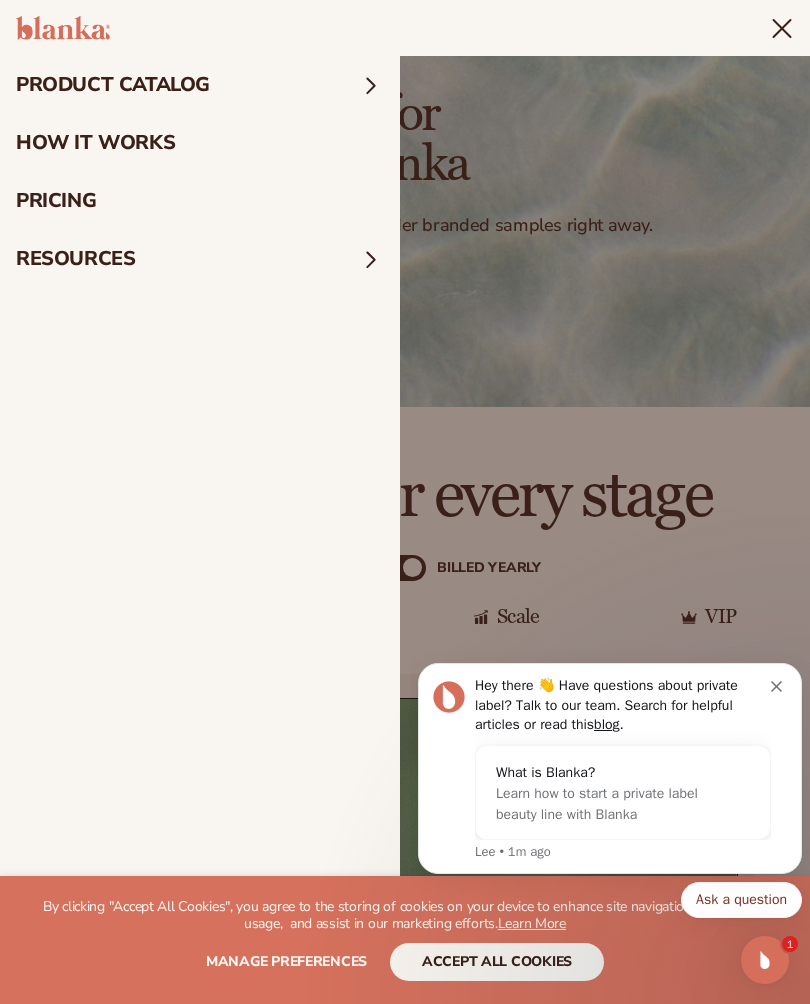 click on "product catalog" at bounding box center [200, 85] 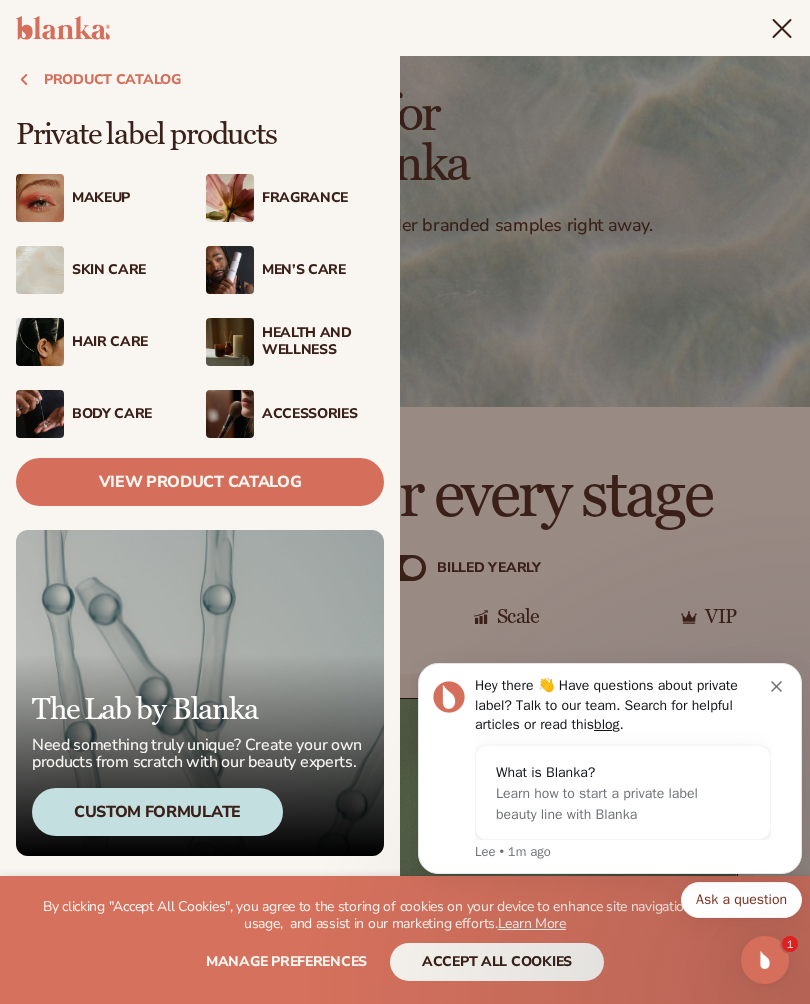 click 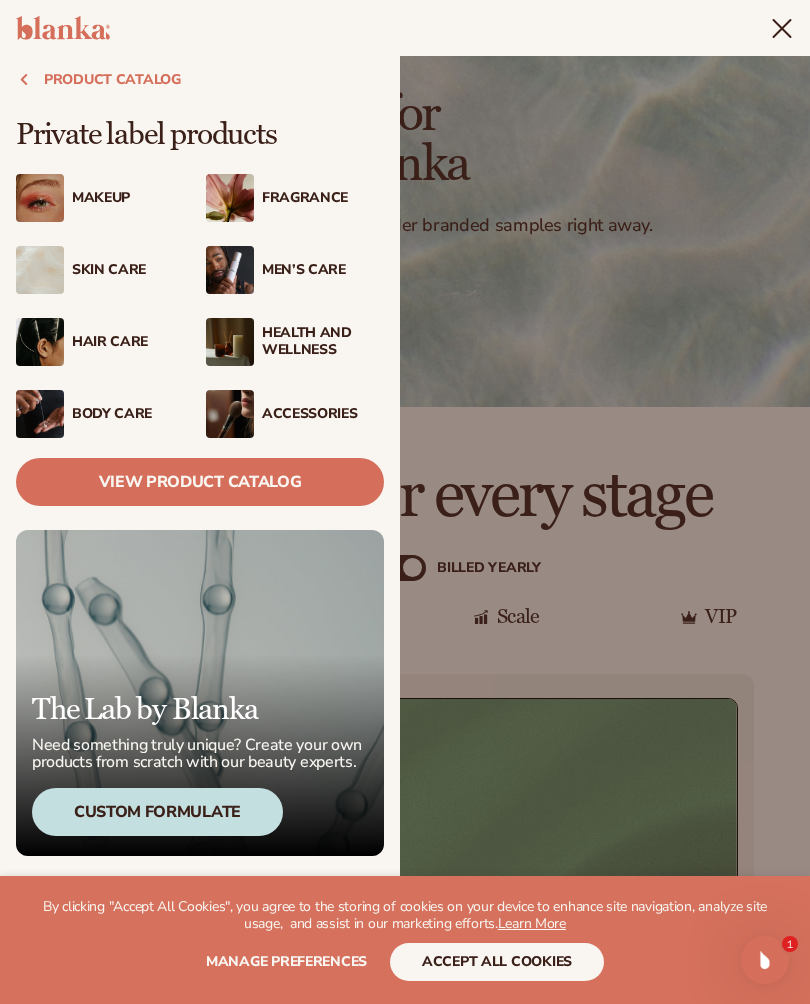click on "View Product Catalog" at bounding box center (200, 482) 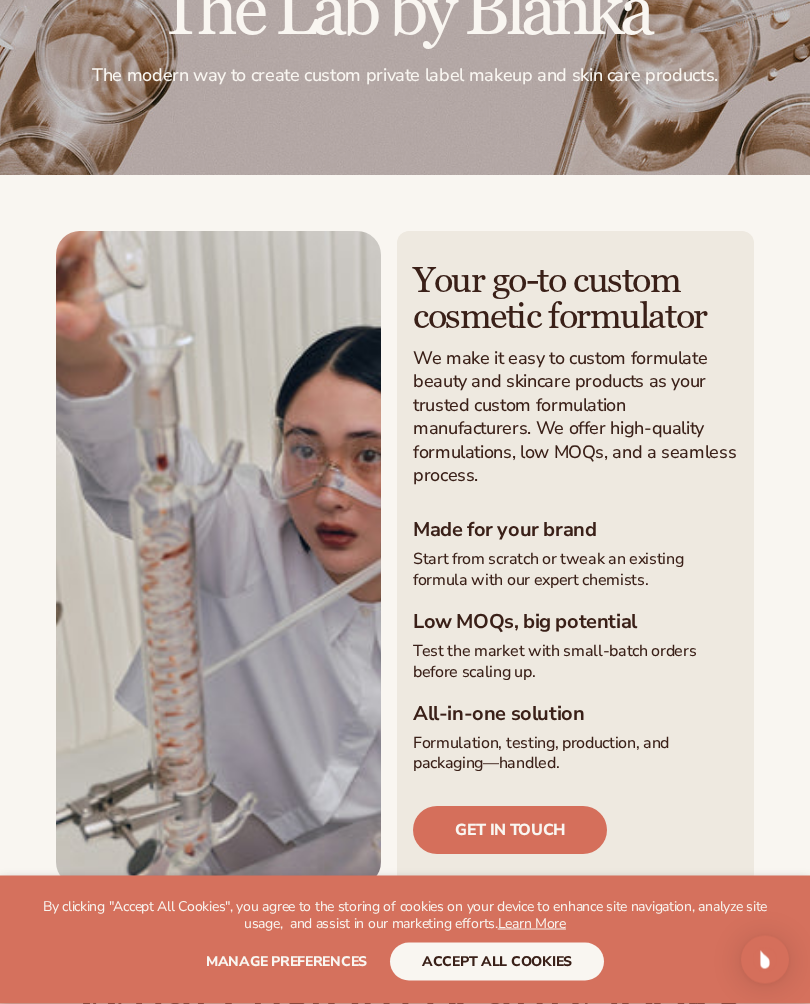 scroll, scrollTop: 363, scrollLeft: 0, axis: vertical 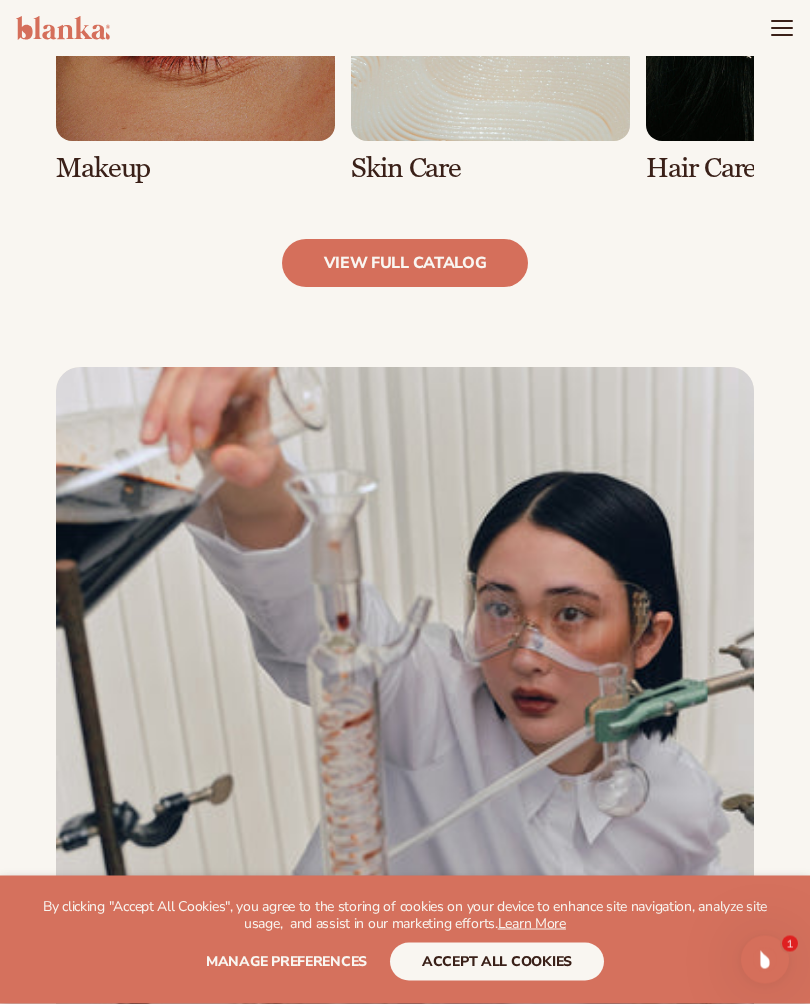 click on "view full catalog" at bounding box center [405, 264] 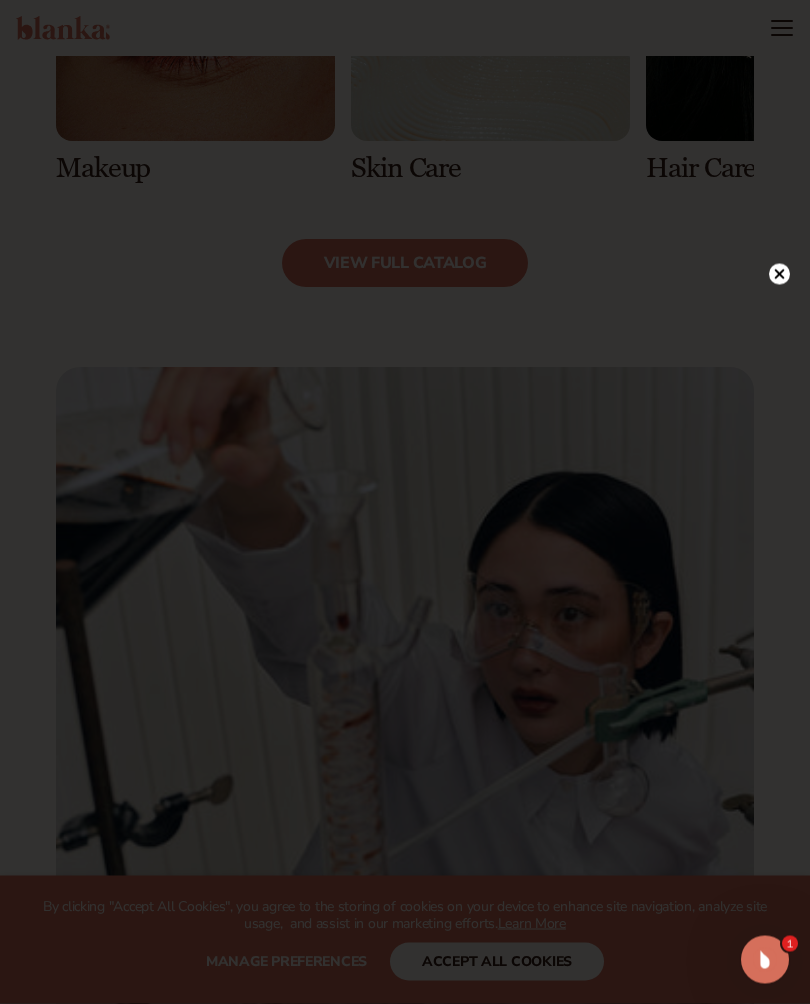 scroll, scrollTop: 1625, scrollLeft: 0, axis: vertical 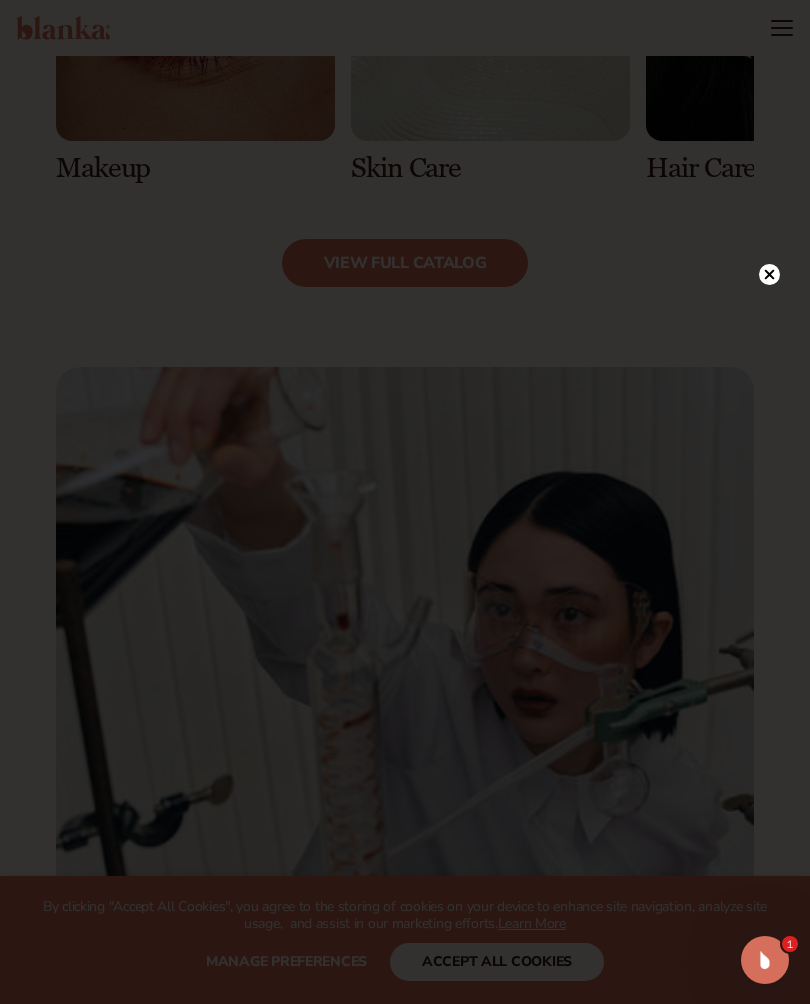 click 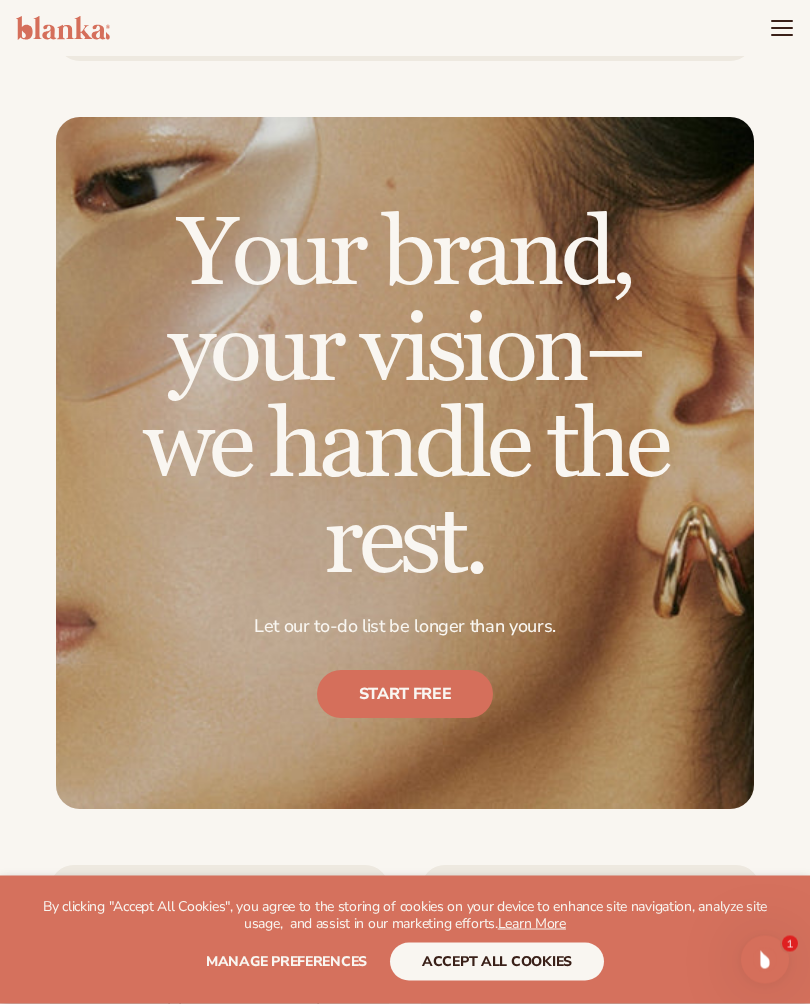scroll, scrollTop: 3192, scrollLeft: 0, axis: vertical 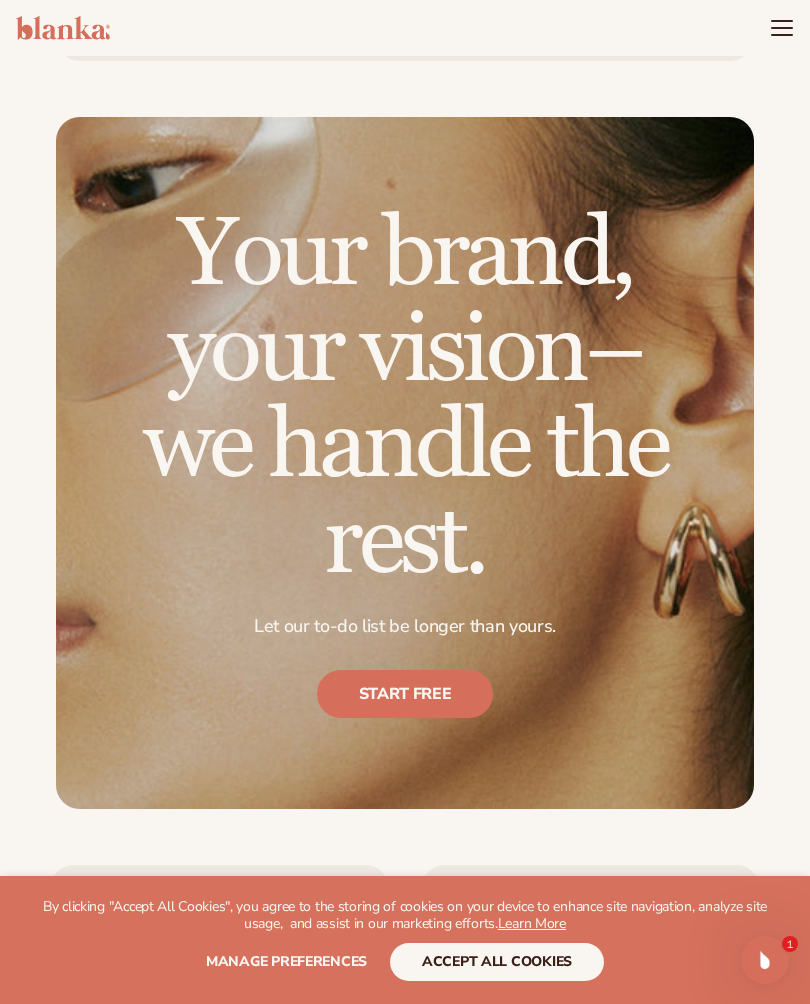 click 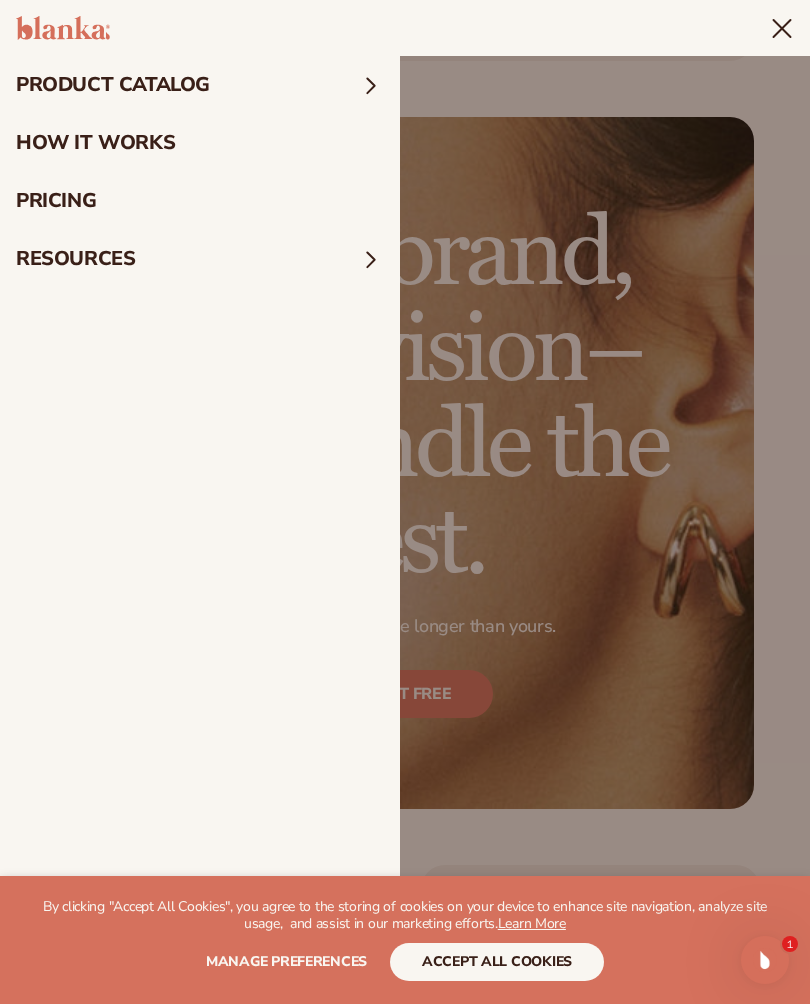 click at bounding box center [782, 28] 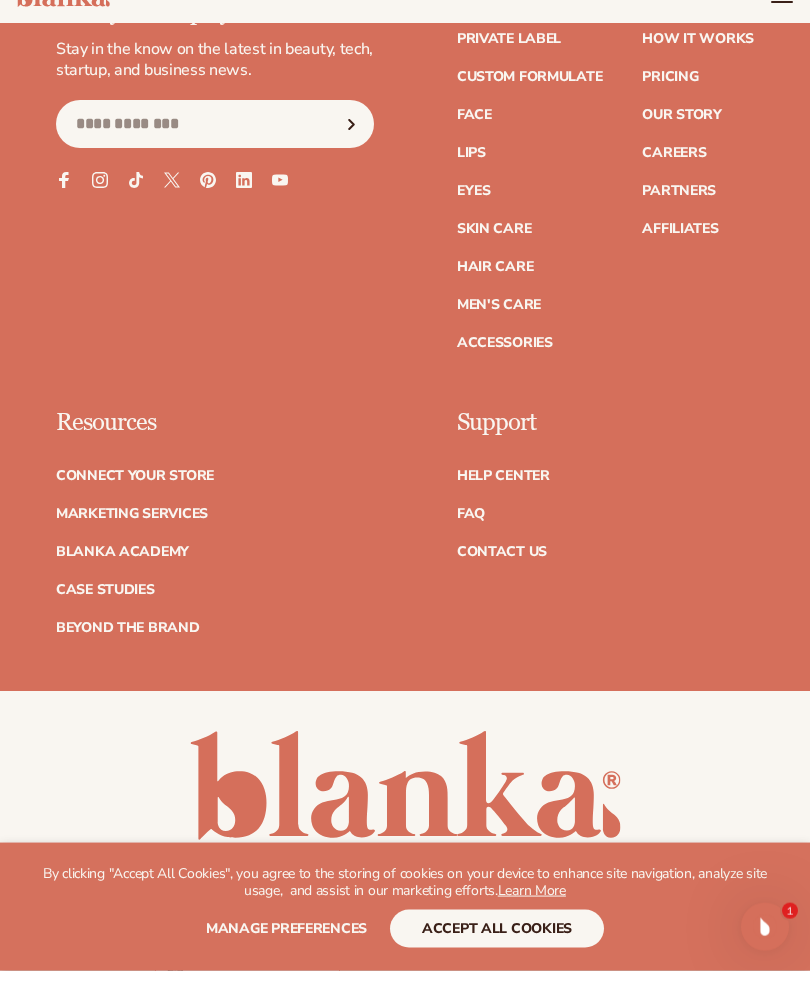 scroll, scrollTop: 4541, scrollLeft: 0, axis: vertical 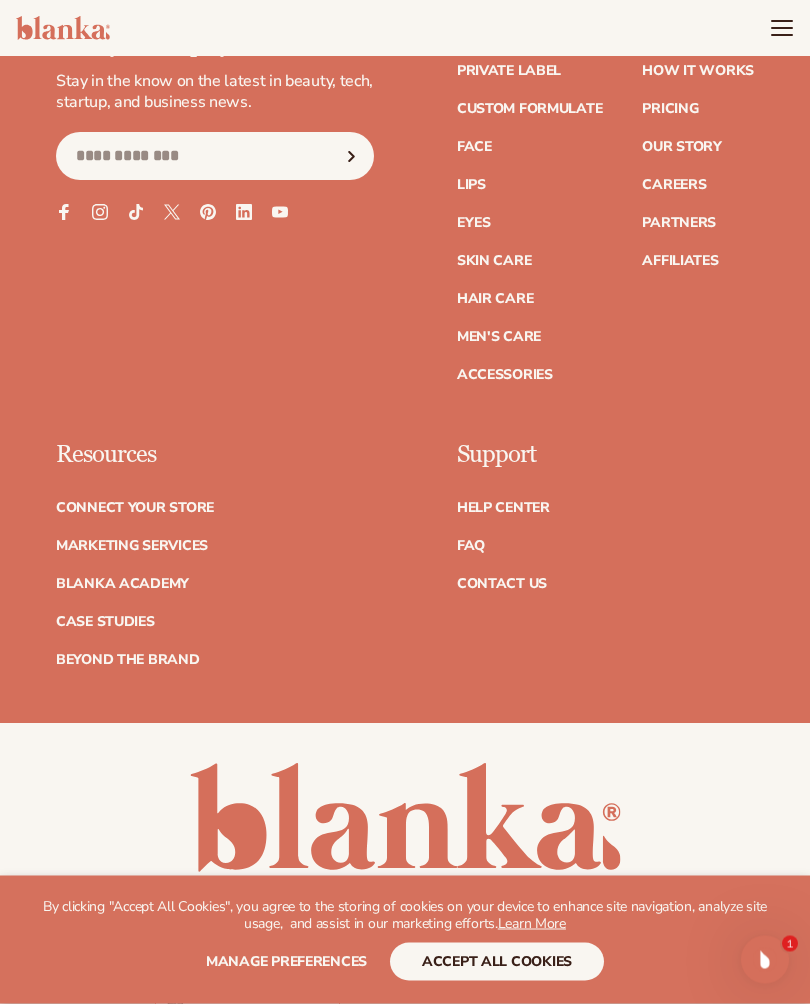 click on "Join the Blank Slate – your beauty brand playbook
Stay in the know on the latest in beauty, tech, startup, and business news.
Email
Facebook
Instagram
TikTok
X (Twitter)
Pinterest" at bounding box center (405, 365) 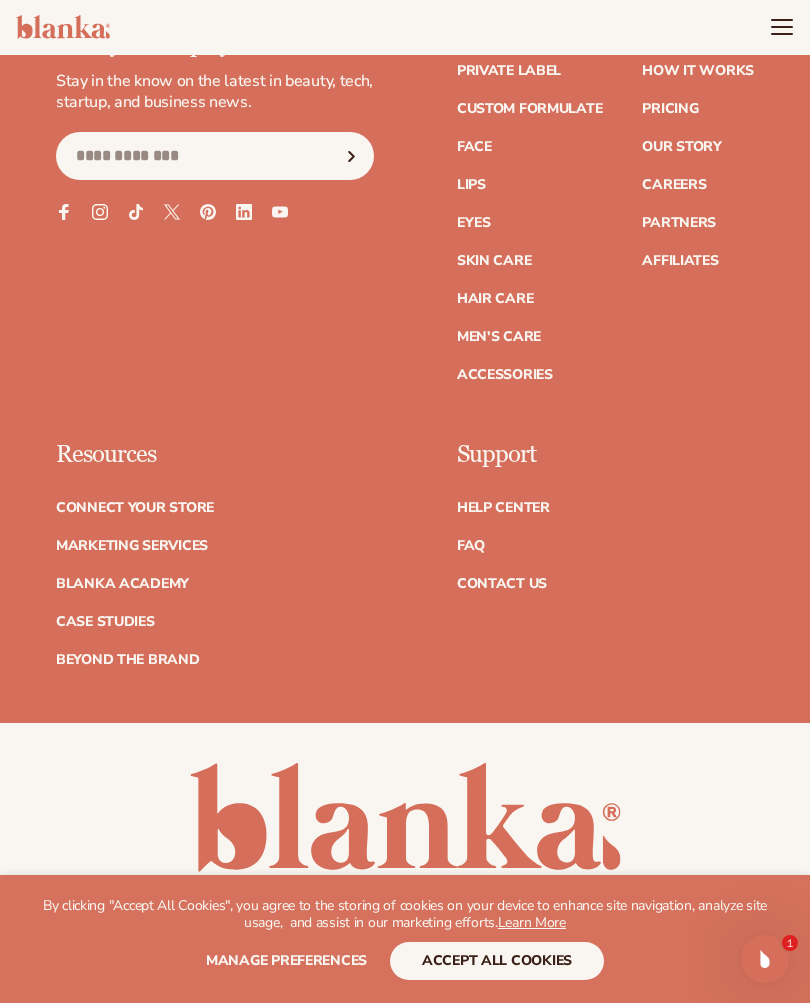 click on "Case Studies" at bounding box center (105, 623) 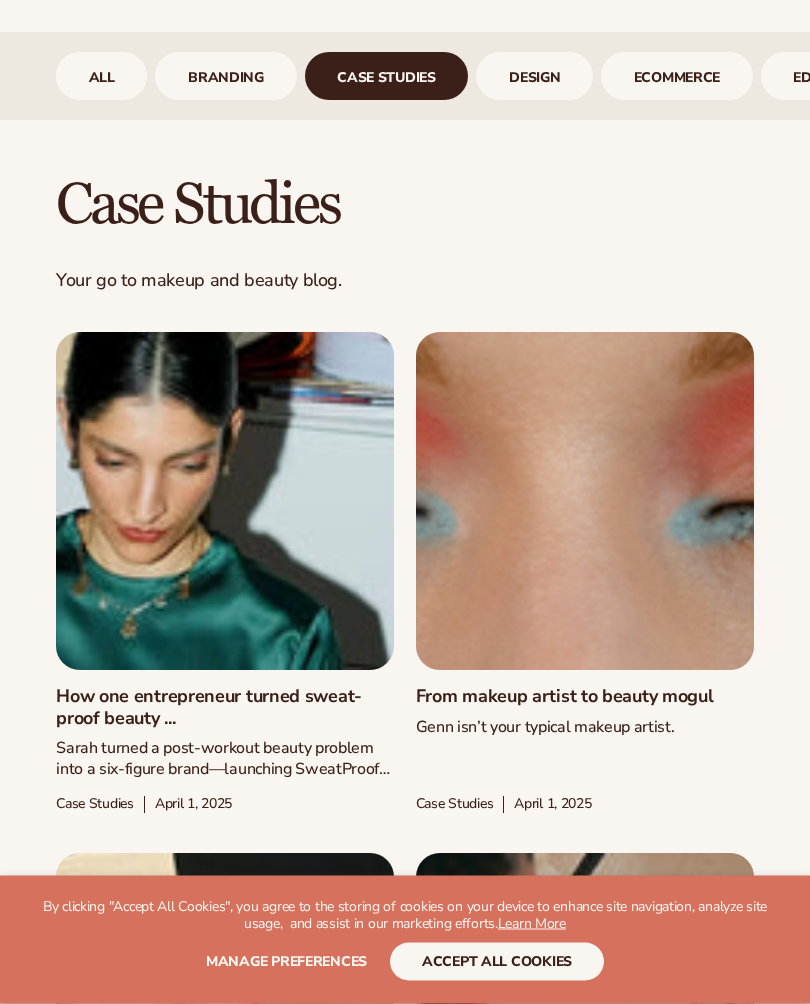 scroll, scrollTop: 1510, scrollLeft: 0, axis: vertical 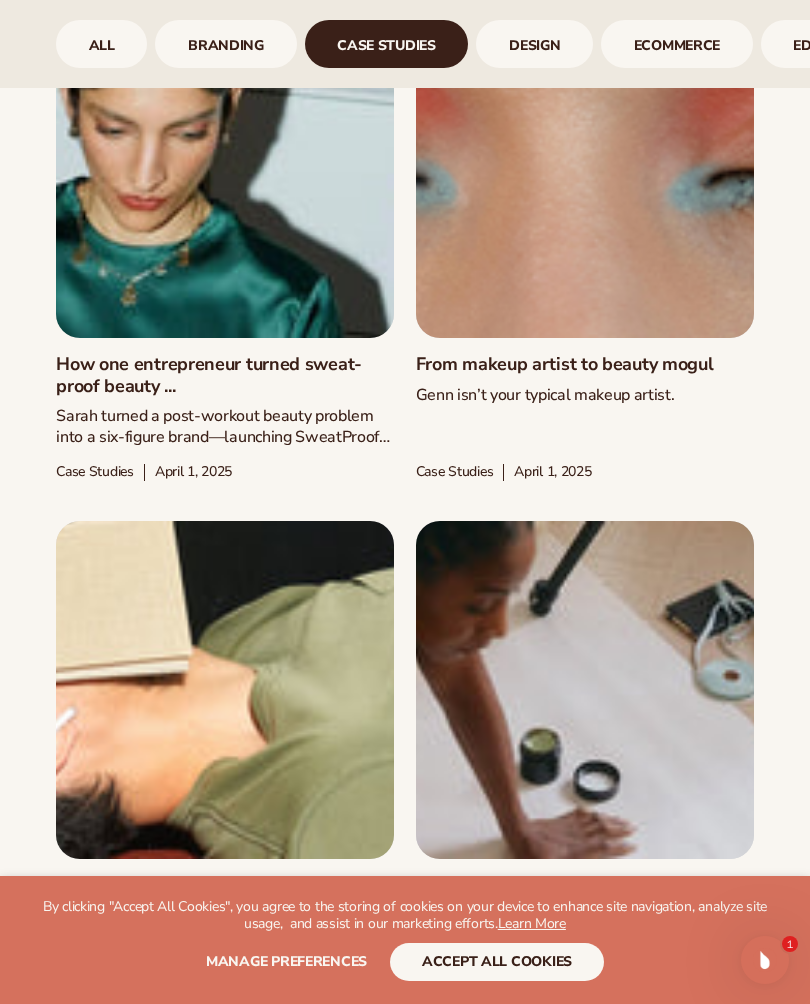 click on "From makeup artist to beauty mogul" at bounding box center [585, 365] 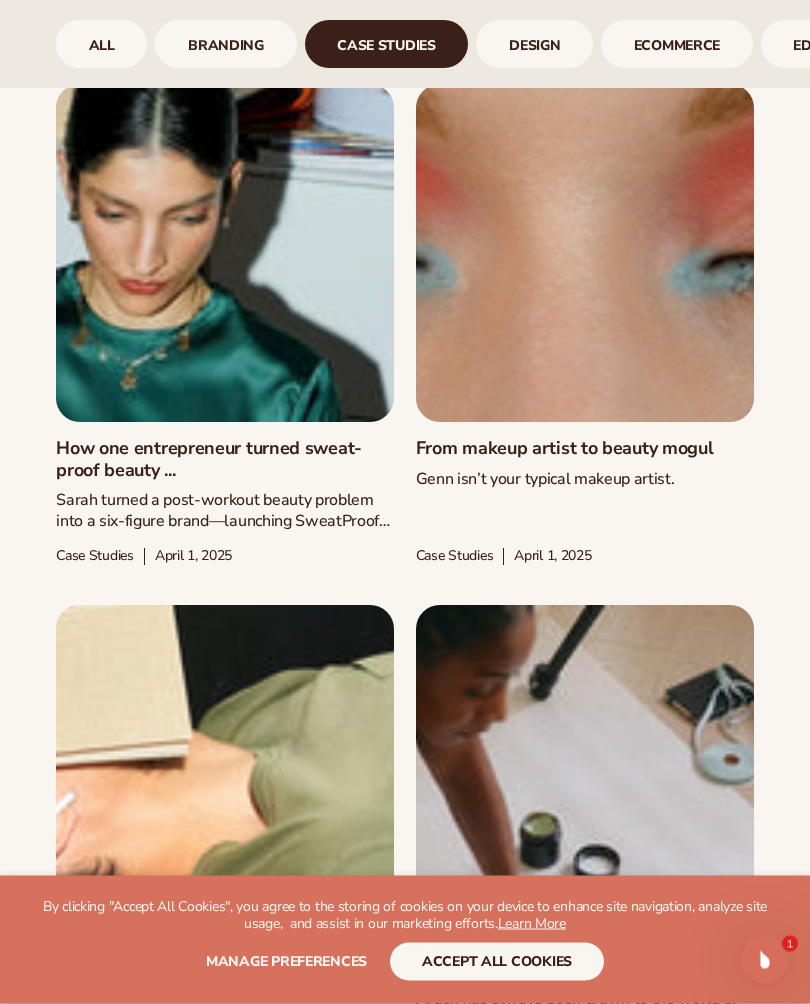 scroll, scrollTop: 1694, scrollLeft: 0, axis: vertical 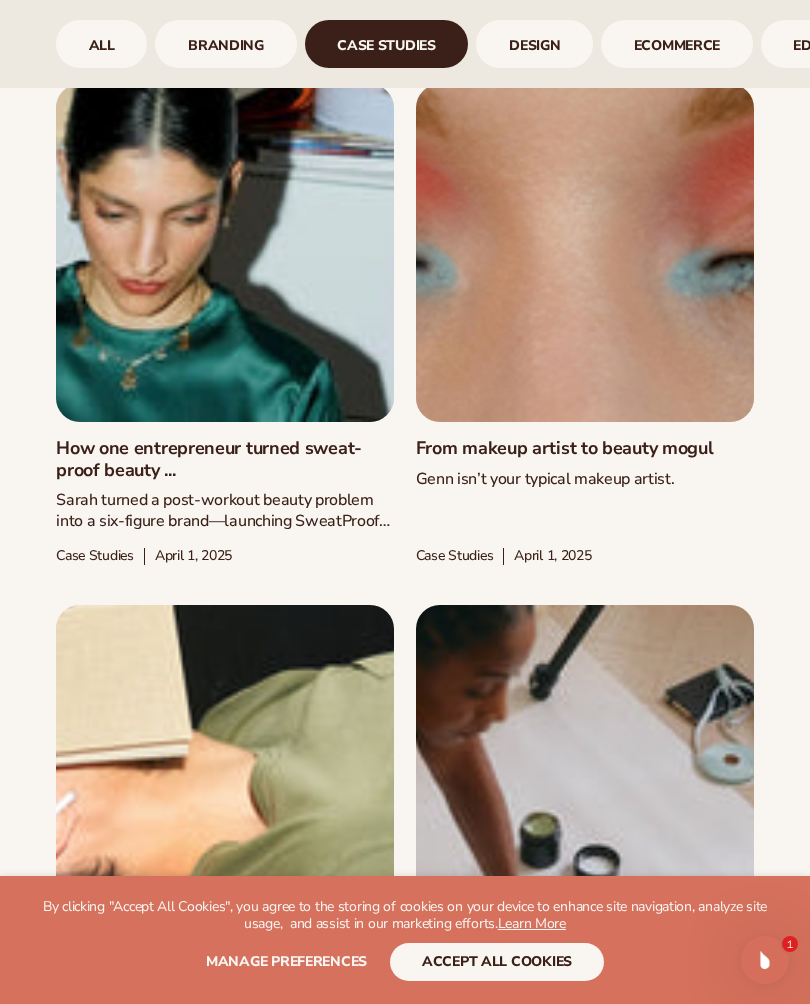 click on "How one entrepreneur turned sweat-proof beauty ..." at bounding box center [225, 459] 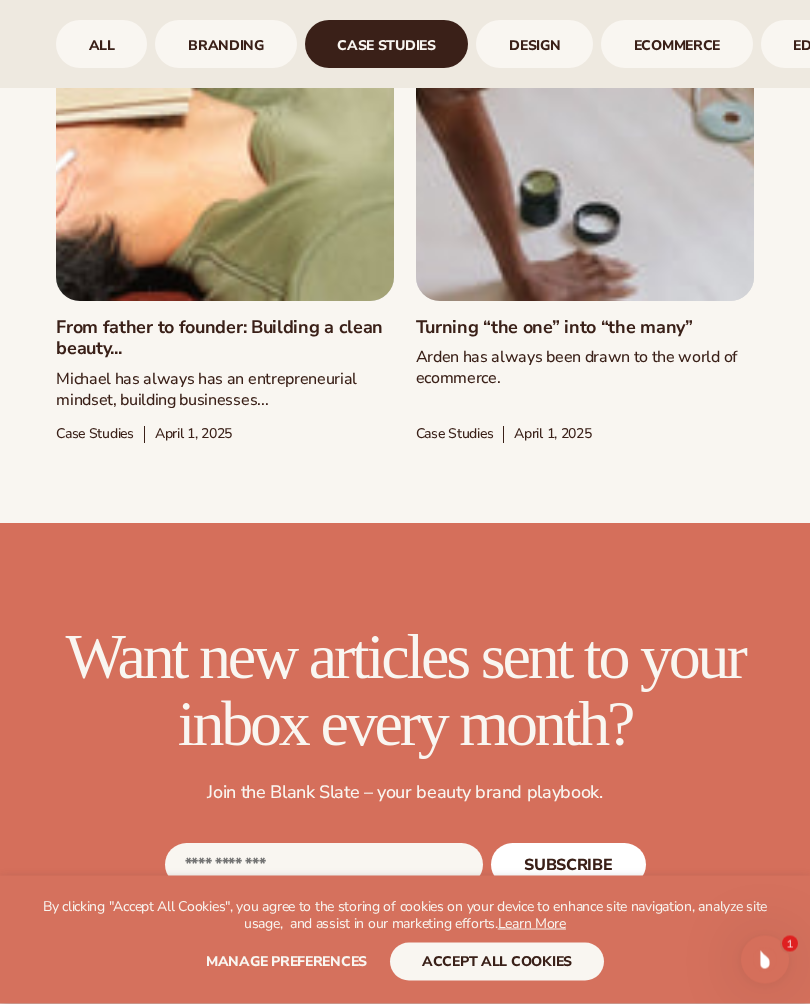 scroll, scrollTop: 2391, scrollLeft: 0, axis: vertical 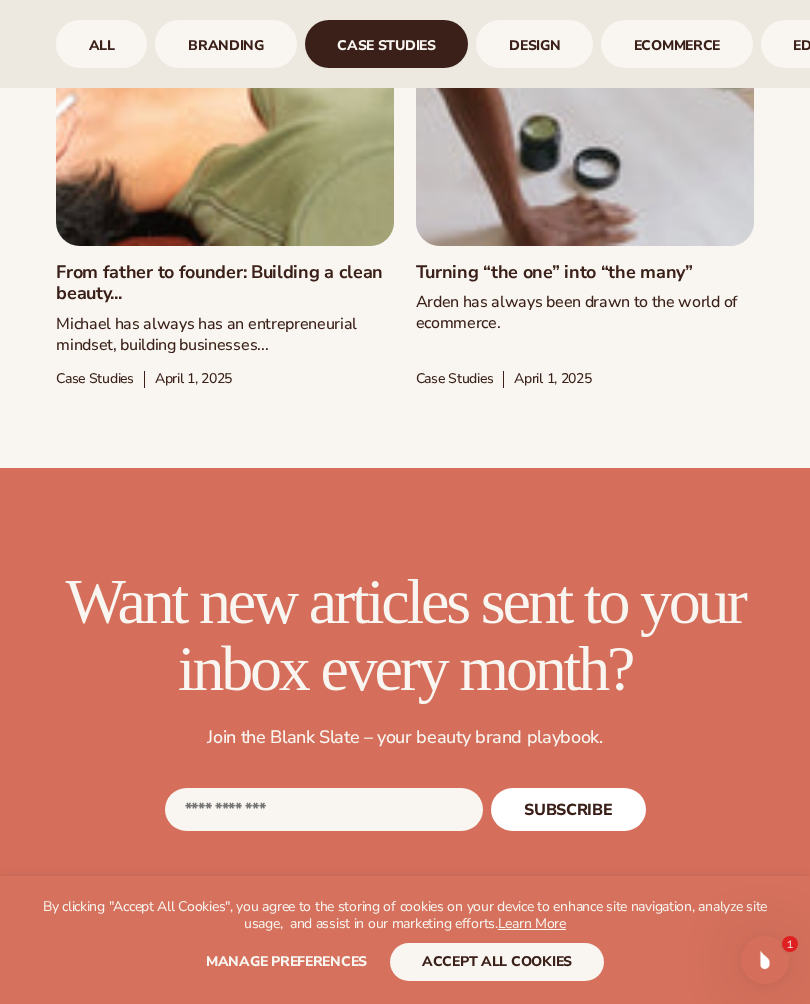 click on "From father to founder: Building a clean beauty..." at bounding box center (225, 283) 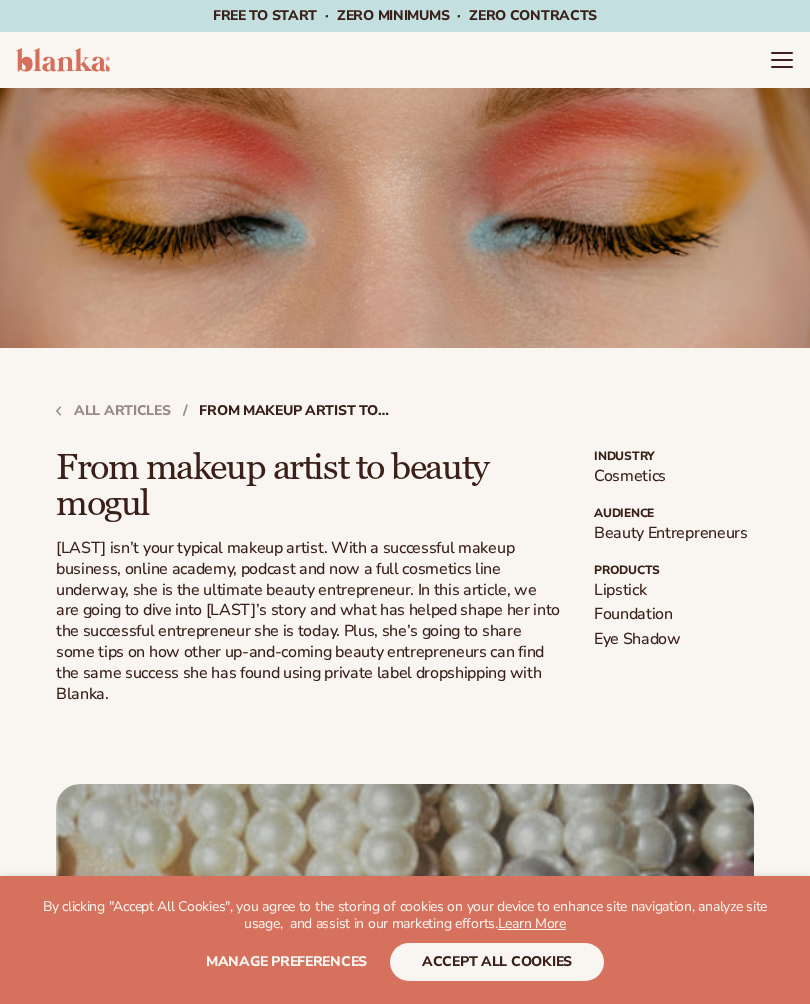 scroll, scrollTop: 0, scrollLeft: 0, axis: both 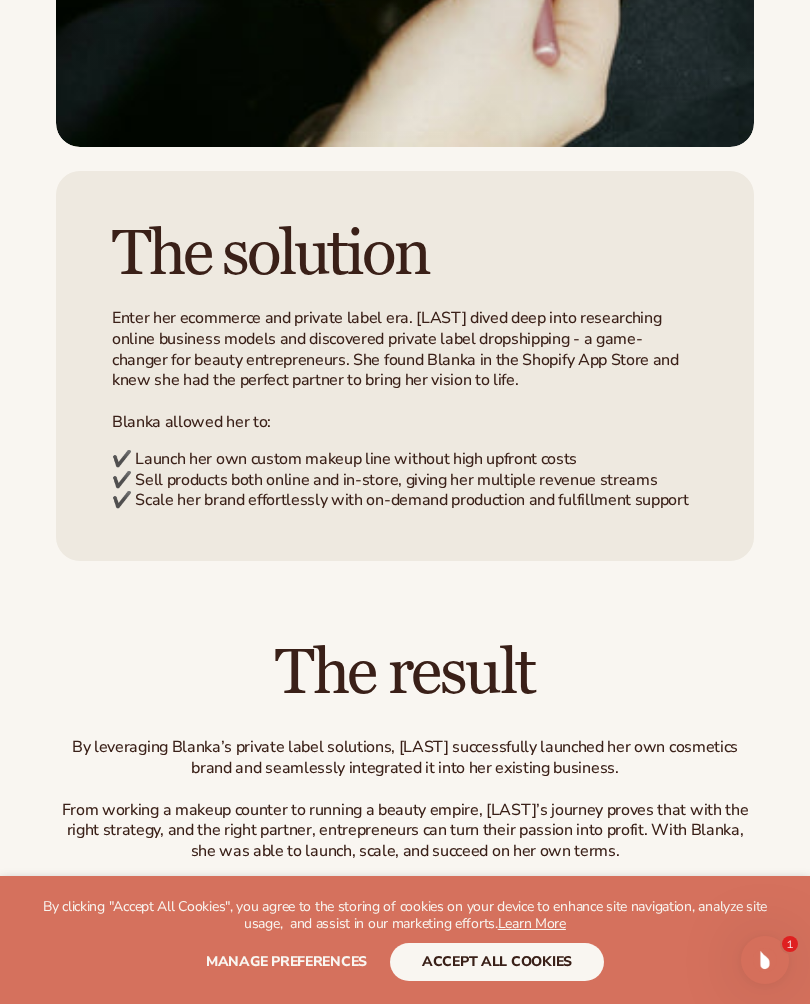 click on "The solution
Enter her ecommerce and private label era. Genn dived deep into researching online business models and discovered private label dropshipping - a game-changer for beauty entrepreneurs. She found Blanka in the Shopify App Store and knew she had the perfect partner to bring her vision to life. Blanka allowed her to: ✔️ Launch her own custom makeup line without high upfront costs ✔️ Sell products both online and in-store, giving her multiple revenue streams ✔️ Scale her brand effortlessly with on-demand production and fulfillment support" at bounding box center [405, 366] 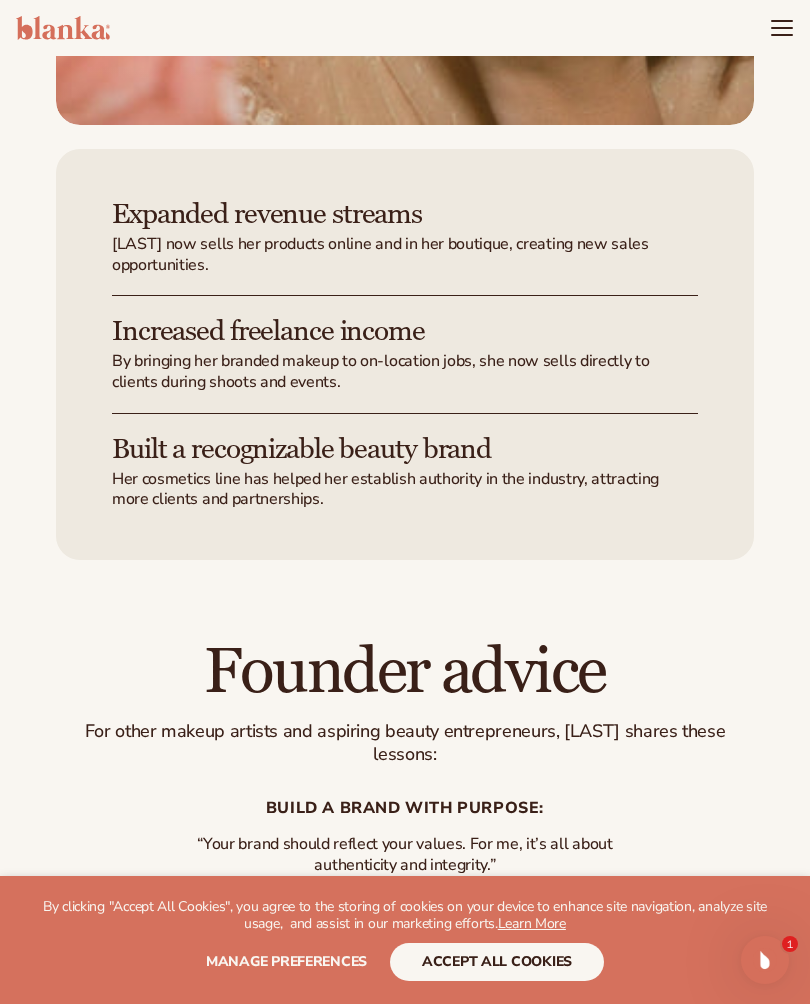 scroll, scrollTop: 5402, scrollLeft: 0, axis: vertical 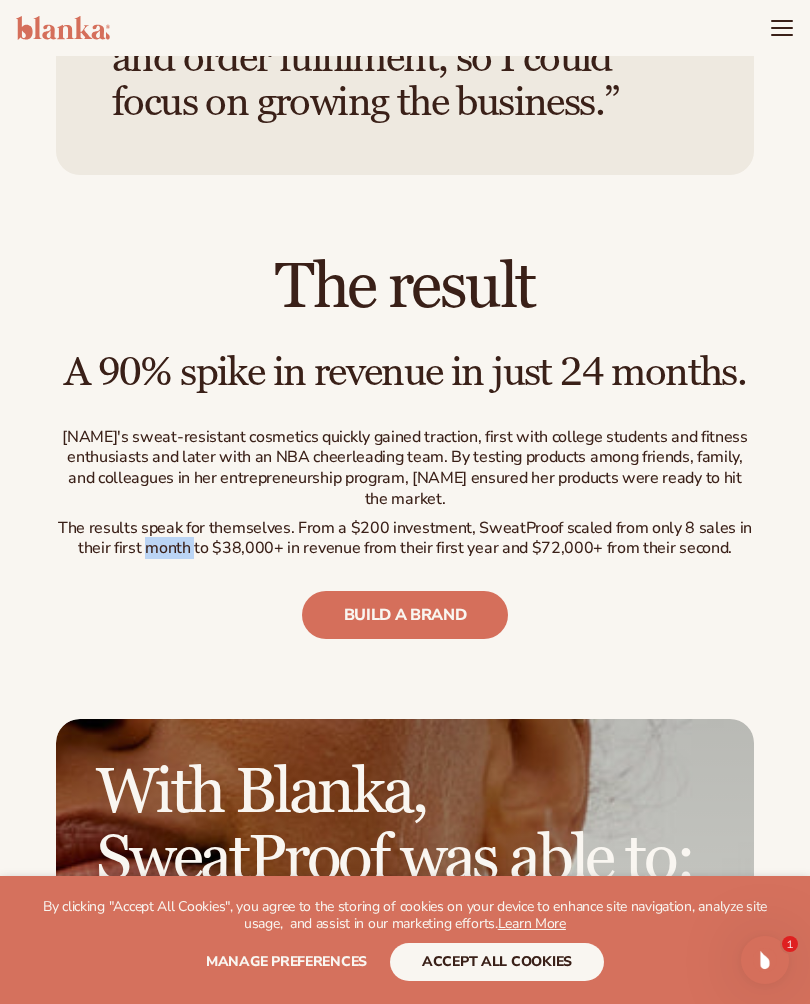 click on "The result
A 90% spike in revenue in just 24 months.
[NAME]'s sweat-resistant cosmetics quickly gained traction, first with college students and fitness enthusiasts and later with an NBA cheerleading team. By testing products among friends, family, and colleagues in her entrepreneurship program, [NAME] ensured her products were ready to hit the market. The results speak for themselves. From a $200 investment, SweatProof scaled from only 8 sales in their first month to $38,000+ in revenue from their first year and $72,000+ from their second.
build a brand" at bounding box center [405, 447] 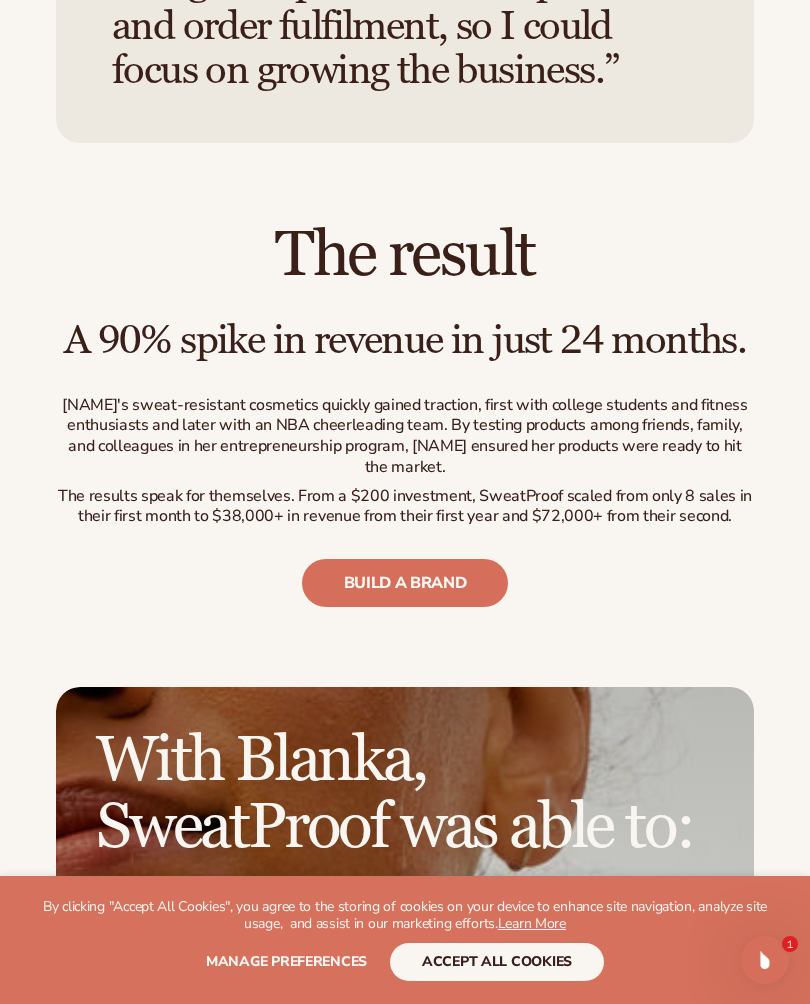 scroll, scrollTop: 4090, scrollLeft: 0, axis: vertical 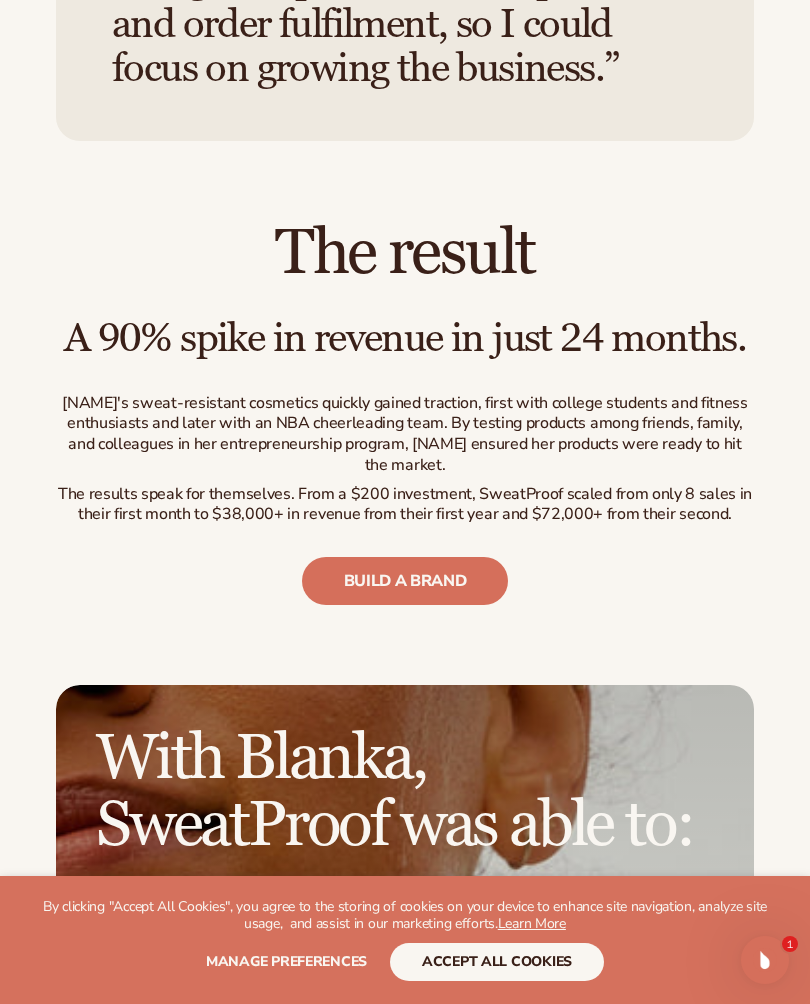 click on "build a brand" at bounding box center (405, 581) 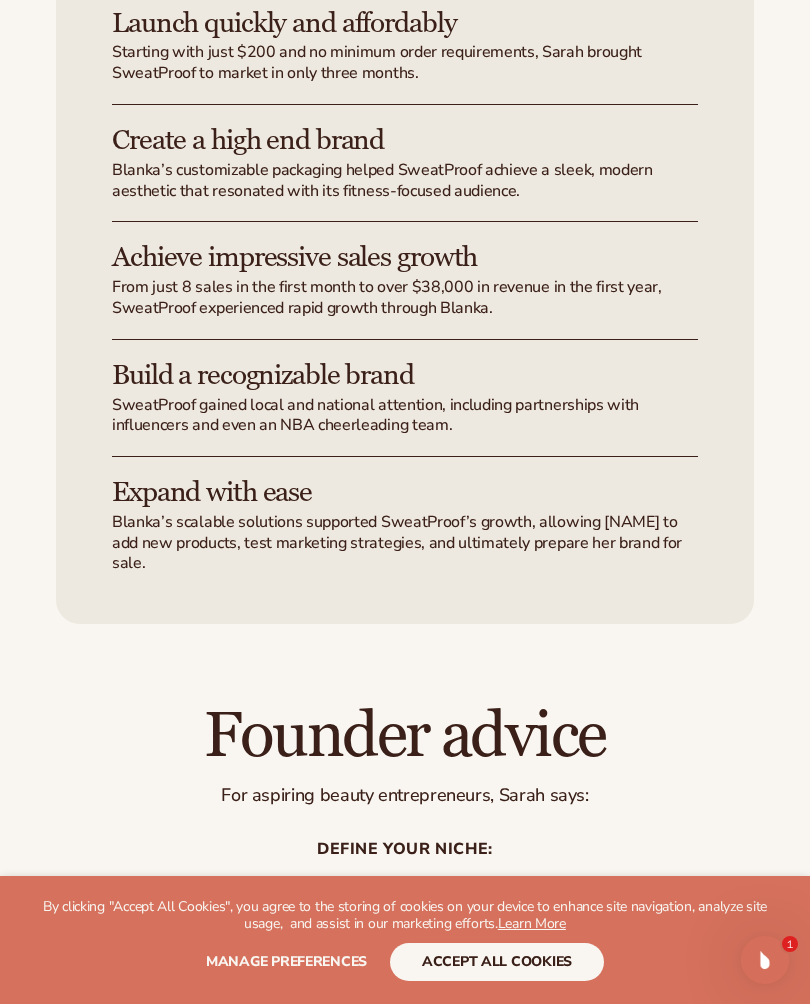 scroll, scrollTop: 5641, scrollLeft: 0, axis: vertical 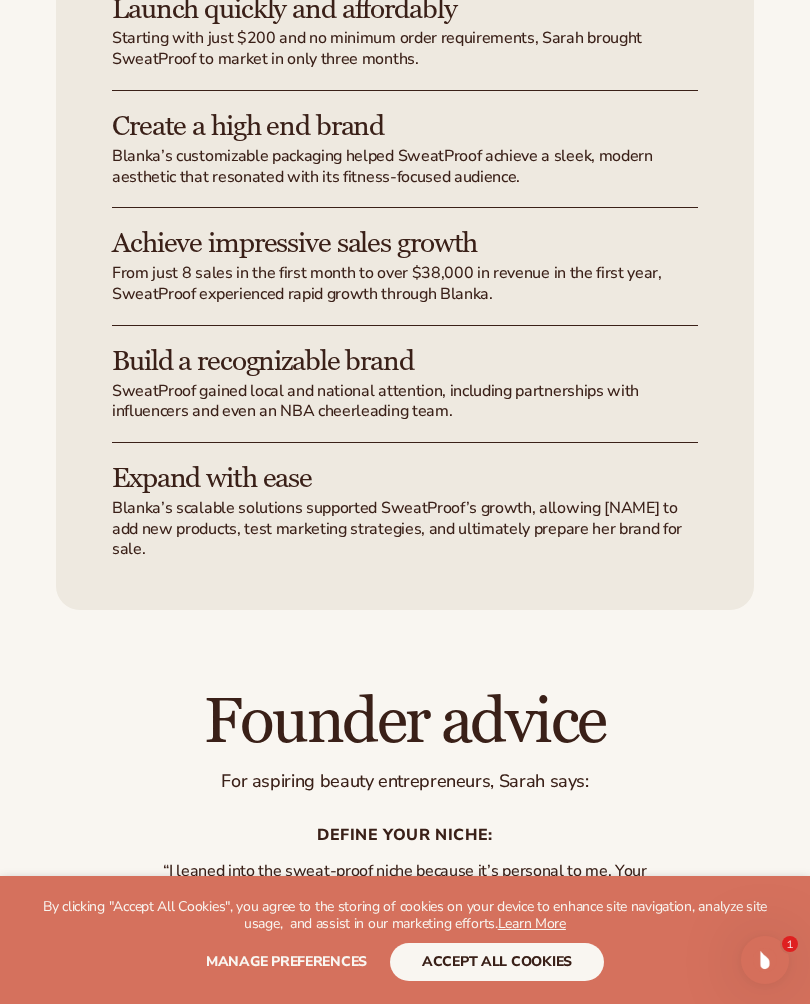 click on "Achieve impressive sales growth" at bounding box center (405, 243) 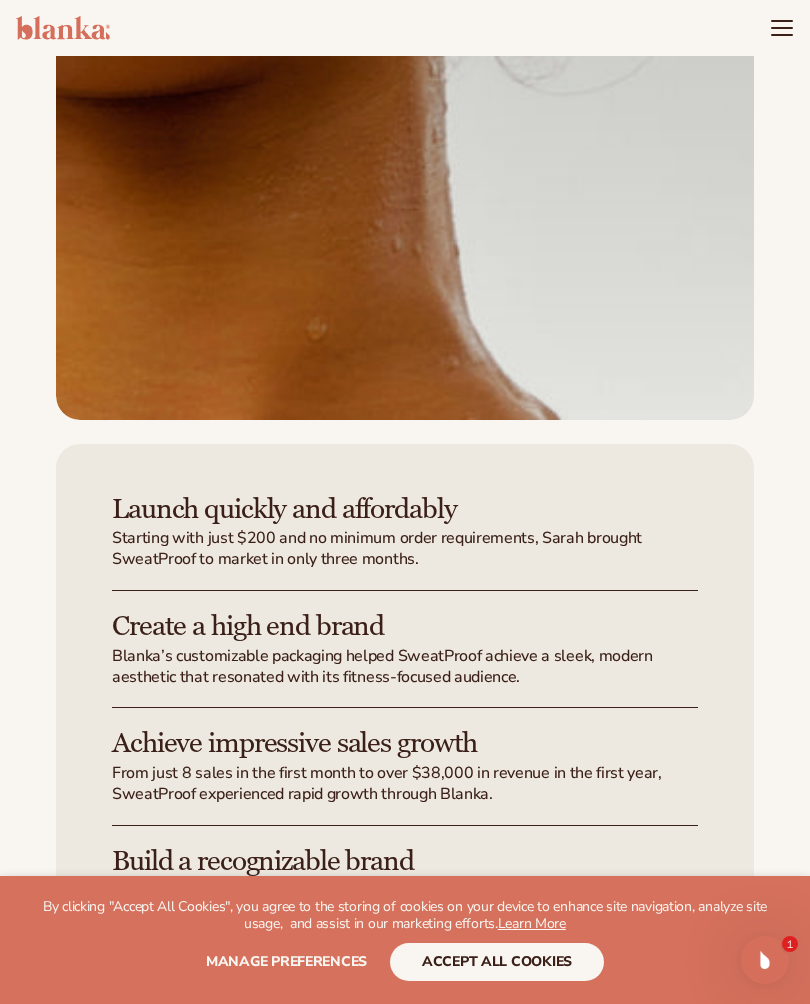 scroll, scrollTop: 5076, scrollLeft: 0, axis: vertical 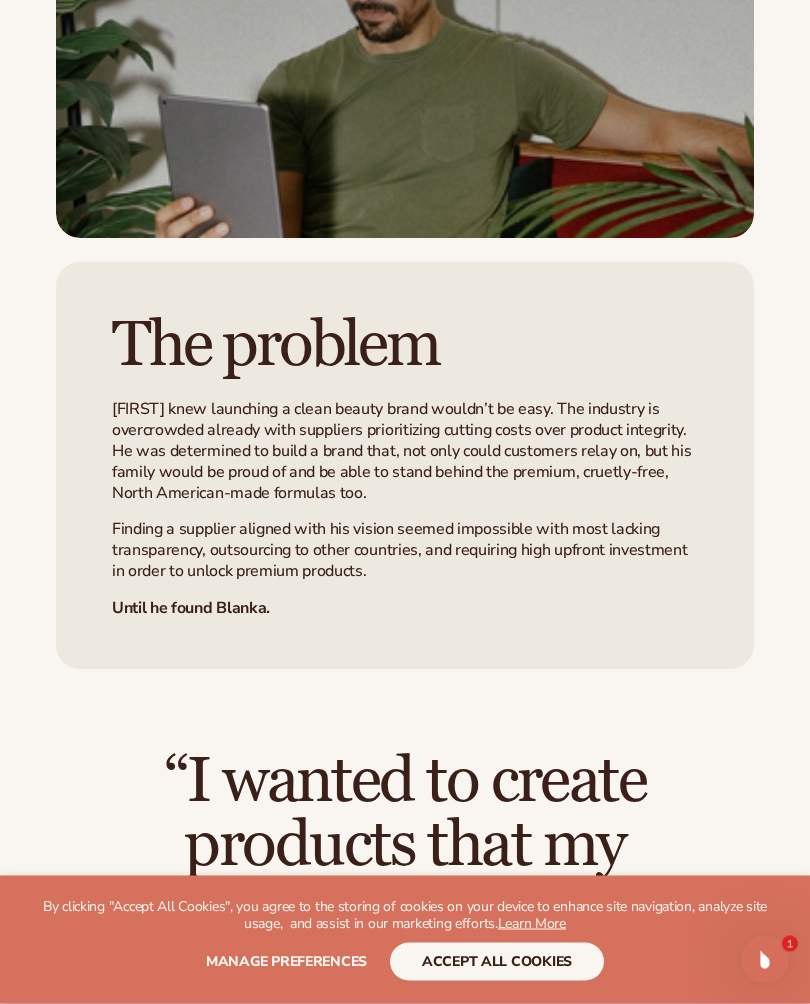 click on "The problem
[FIRST] knew launching a clean beauty brand wouldn’t be easy. The industry is overcrowded already with suppliers prioritizing cutting costs over product integrity. He was determined to build a brand that, not only could customers relay on, but his family would be proud of and be able to stand behind the premium, cruetly-free, North American-made formulas too. Finding a supplier aligned with his vision seemed impossible with most lacking transparency, outsourcing to other countries, and requiring high upfront investment in order to unlock premium products. Until he found Blanka." at bounding box center [405, 466] 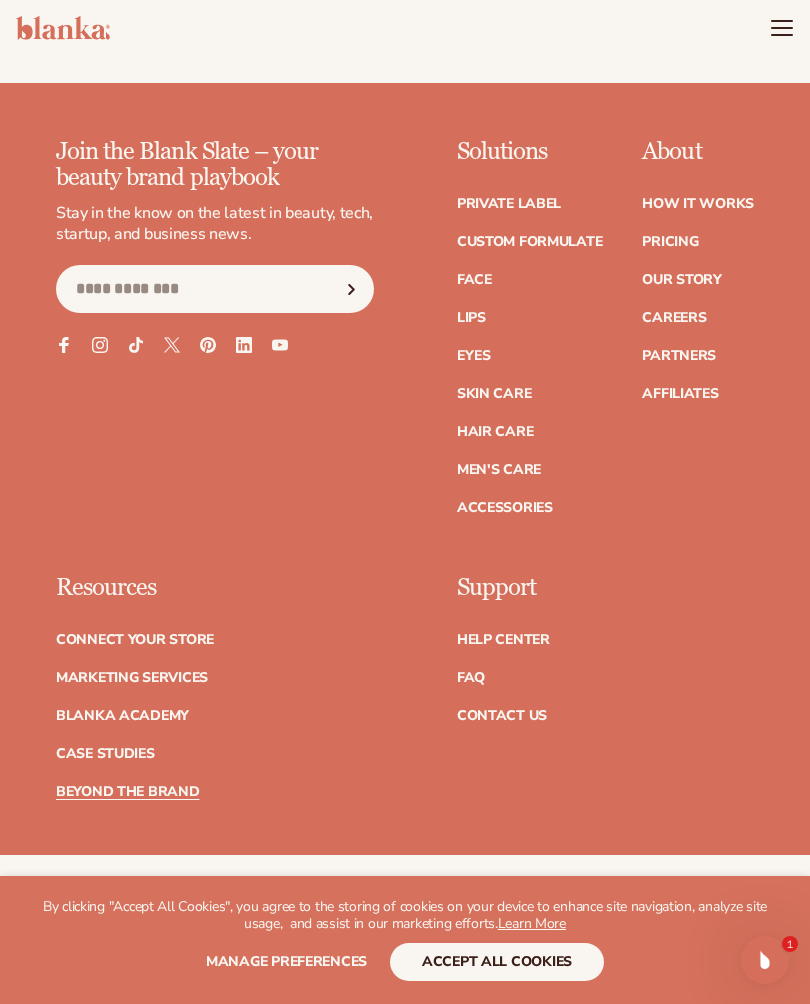 scroll, scrollTop: 6914, scrollLeft: 0, axis: vertical 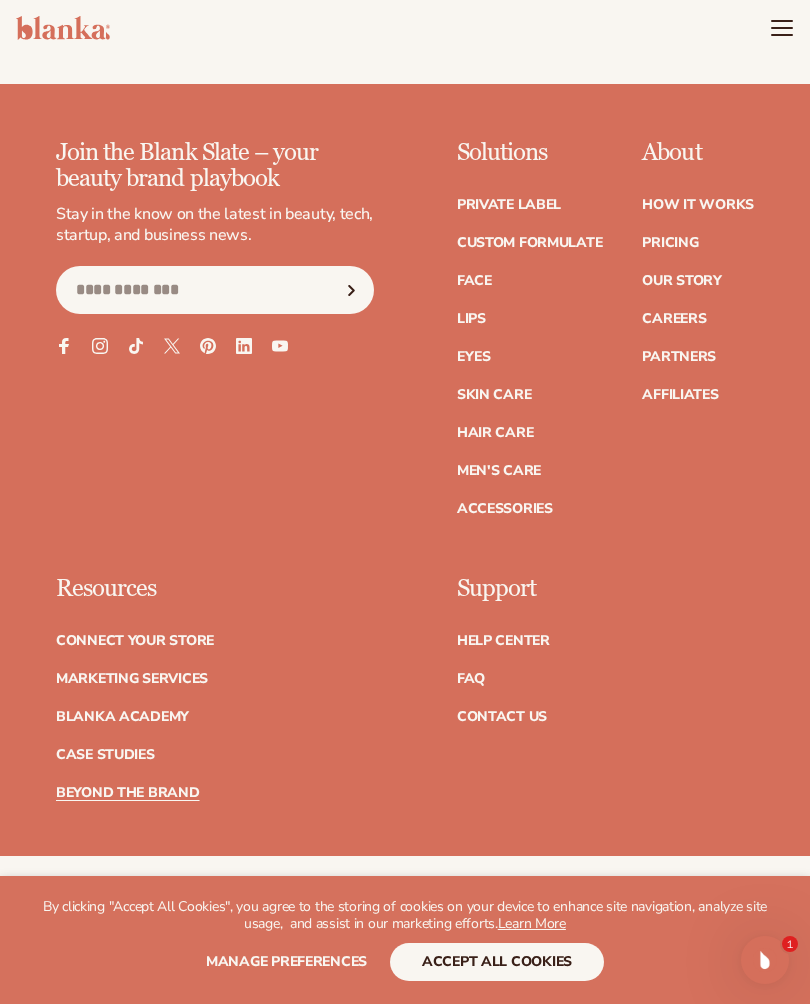 click on "Marketing services" at bounding box center (132, 679) 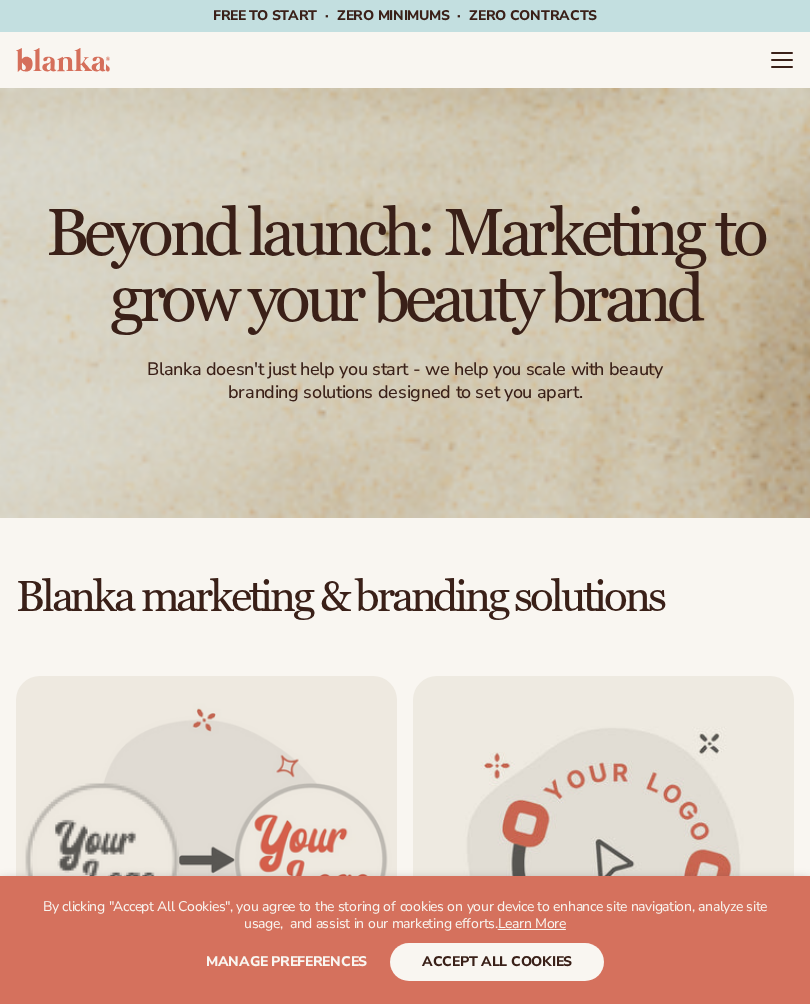 scroll, scrollTop: 0, scrollLeft: 0, axis: both 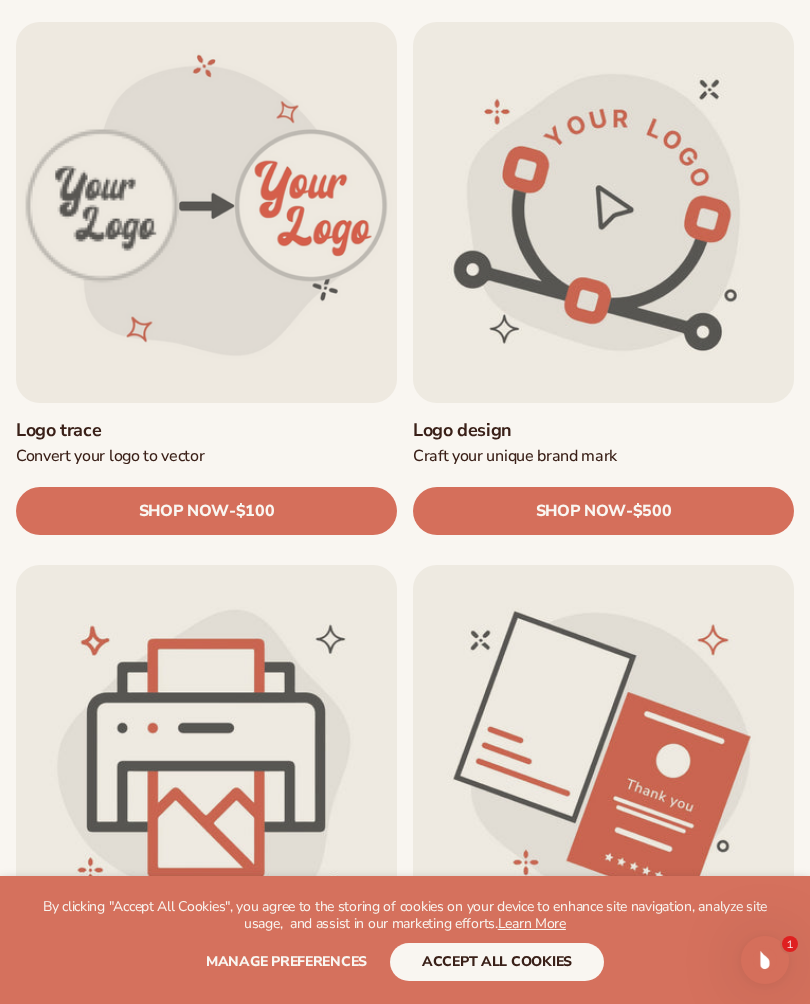 click on "Logo design" at bounding box center (603, 430) 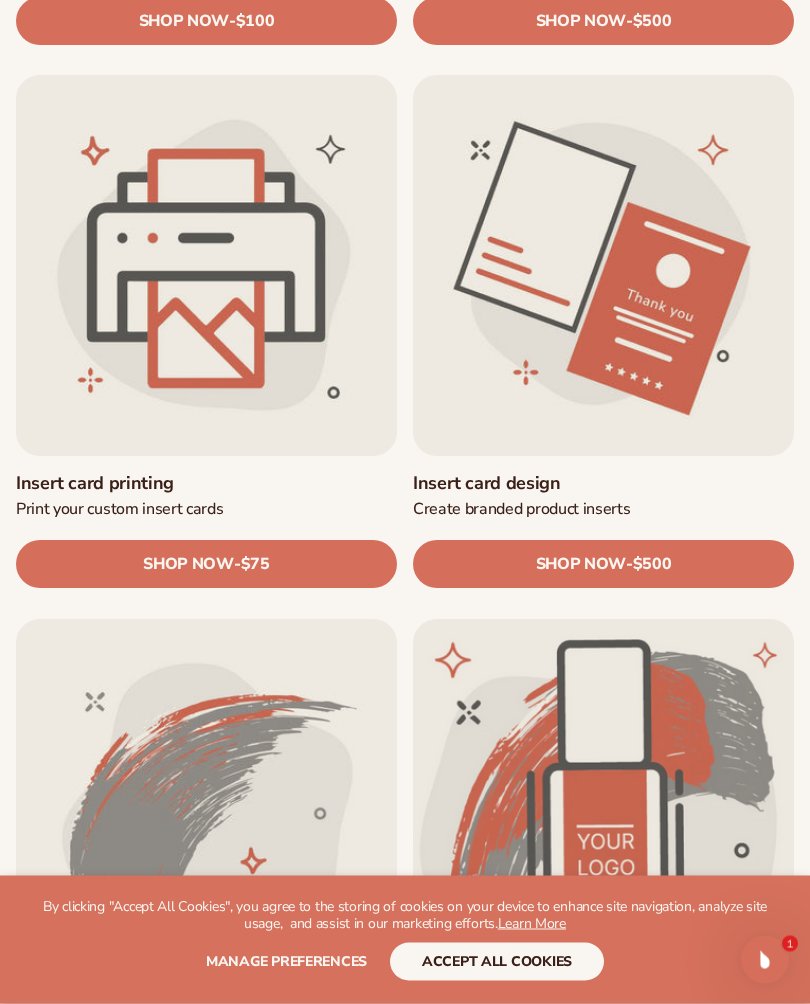 scroll, scrollTop: 1205, scrollLeft: 0, axis: vertical 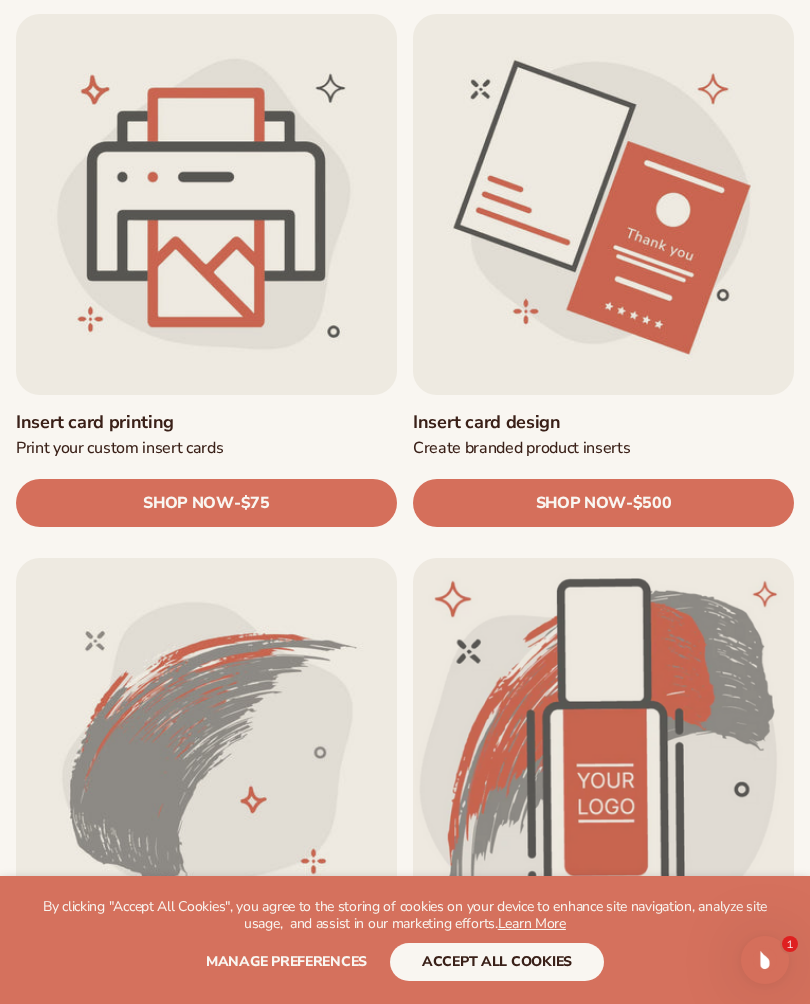 click on "Insert card printing" at bounding box center (206, 422) 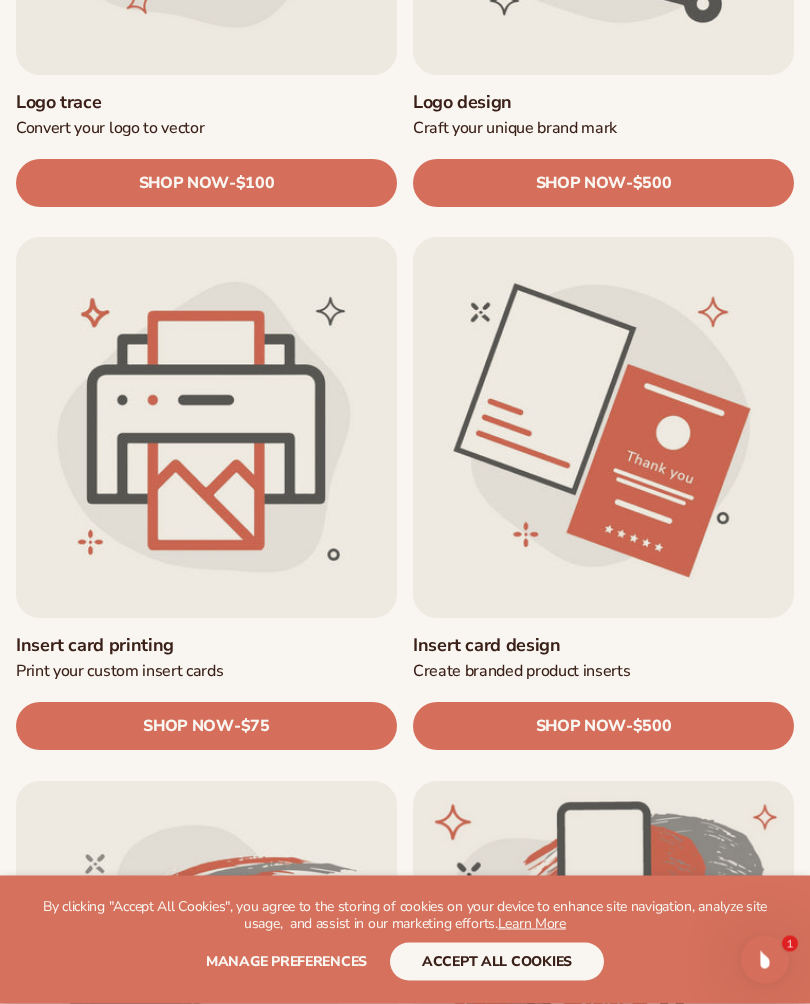 scroll, scrollTop: 982, scrollLeft: 0, axis: vertical 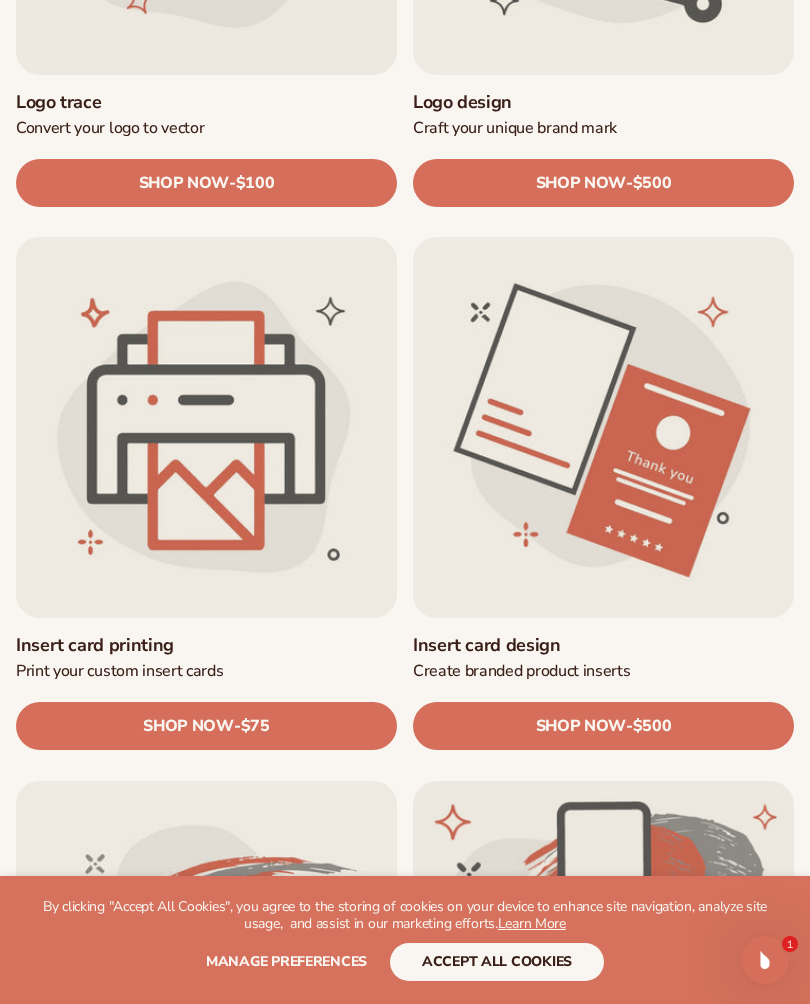 click on "Insert card design" at bounding box center (603, 645) 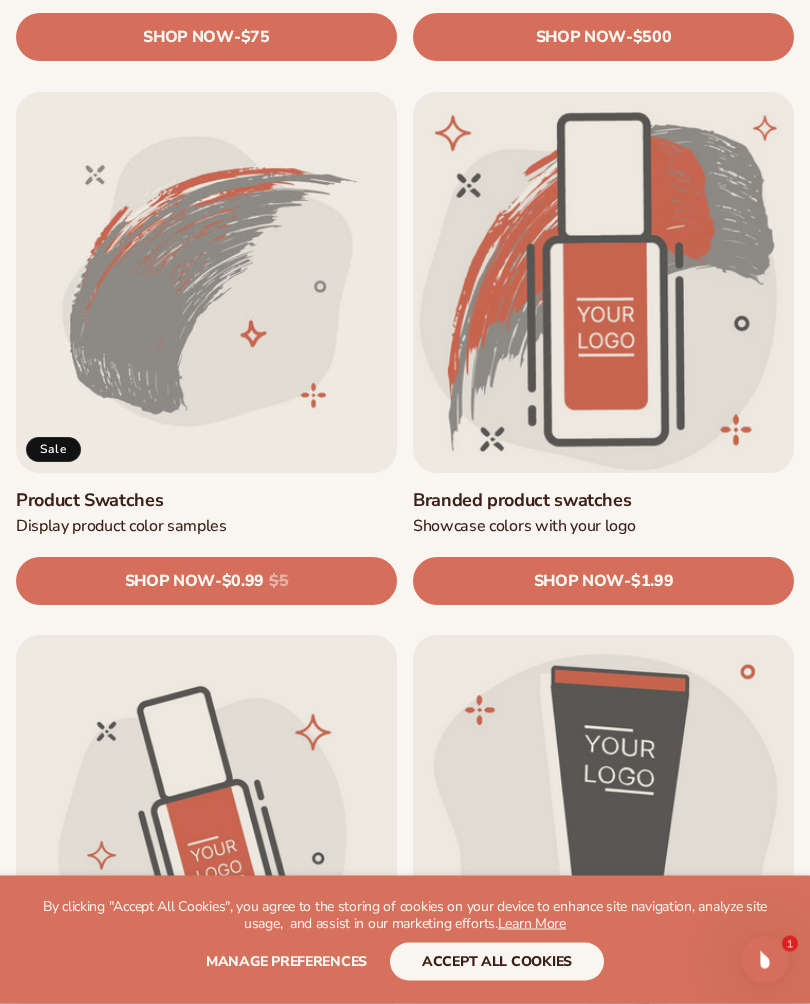 scroll, scrollTop: 1671, scrollLeft: 0, axis: vertical 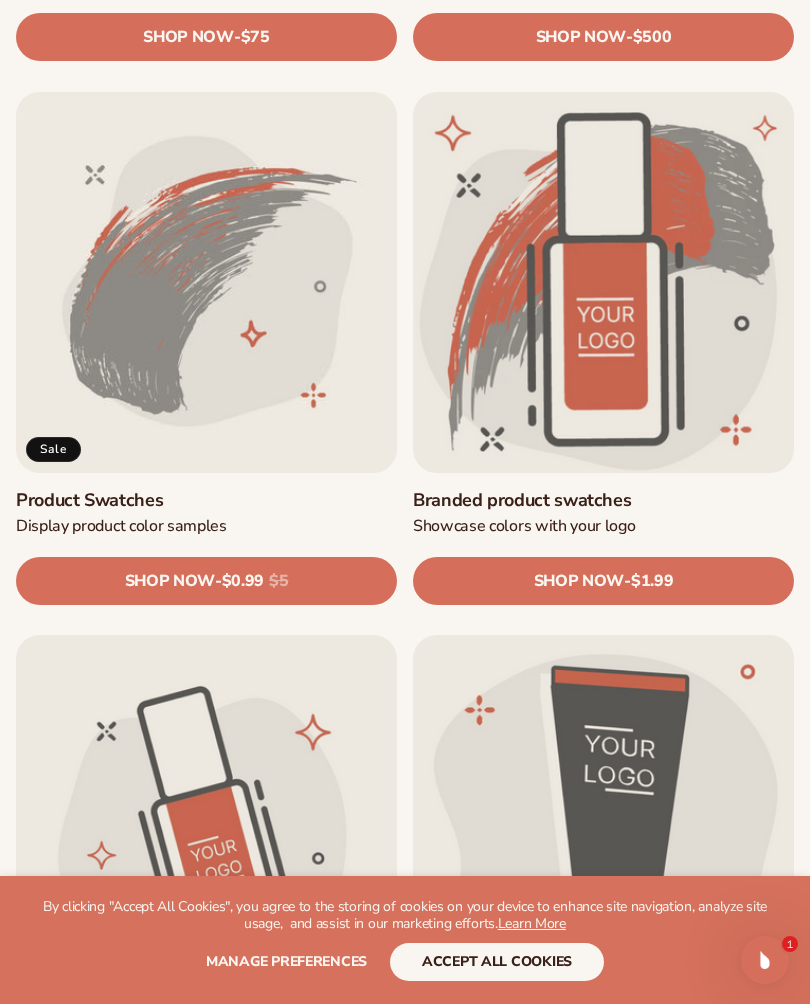 click on "Product Swatches" at bounding box center (206, 500) 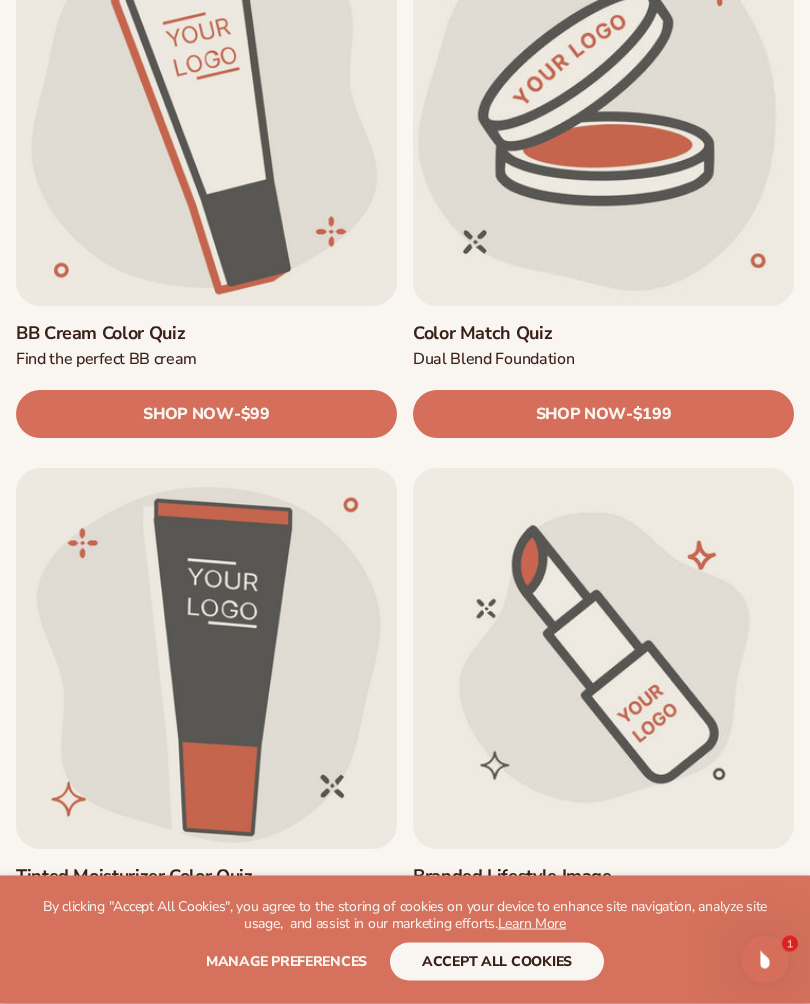 scroll, scrollTop: 2943, scrollLeft: 0, axis: vertical 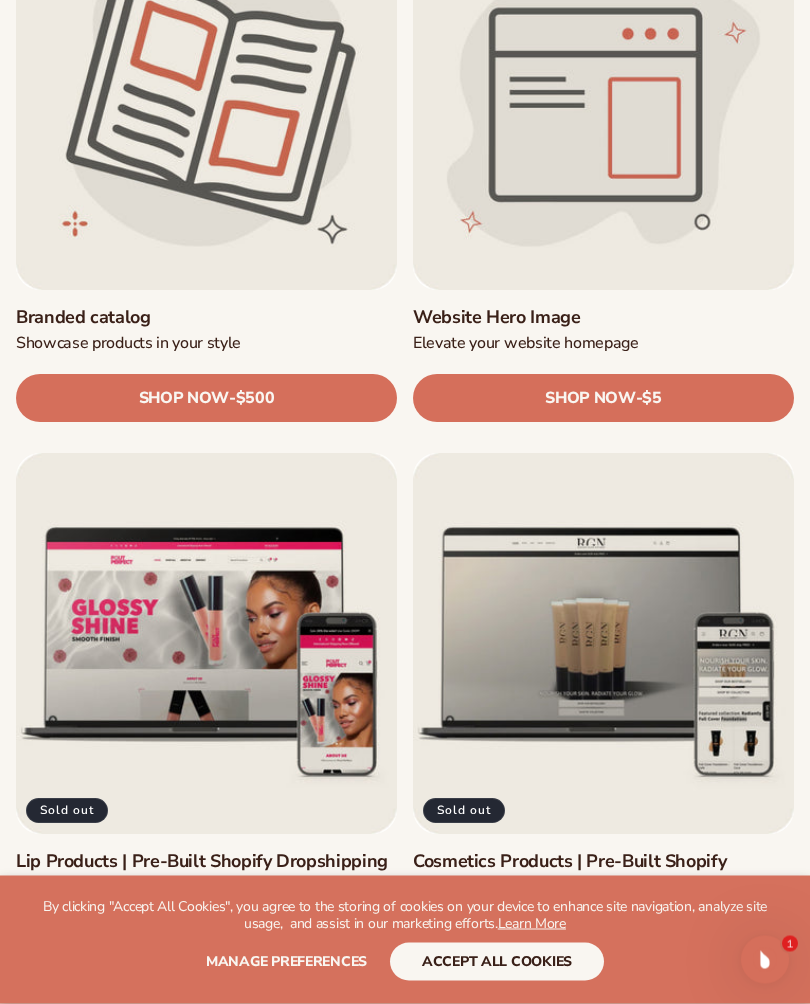 click on "Website Hero Image" at bounding box center [603, 318] 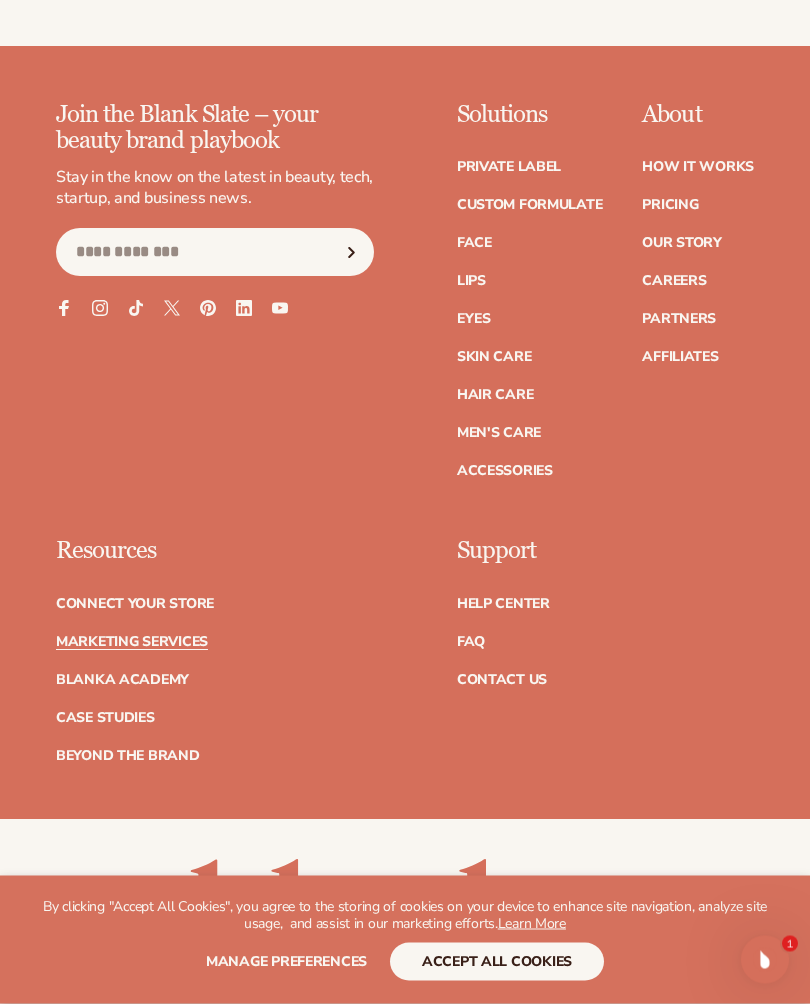 scroll, scrollTop: 7684, scrollLeft: 0, axis: vertical 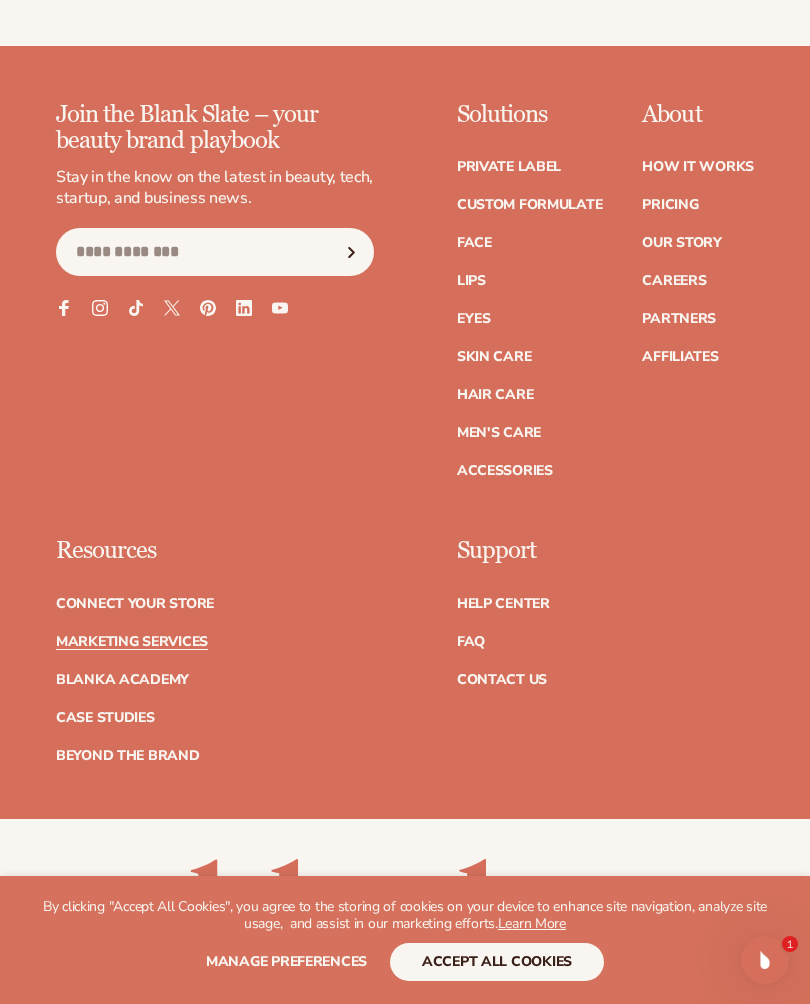 click on "Face" at bounding box center [474, 243] 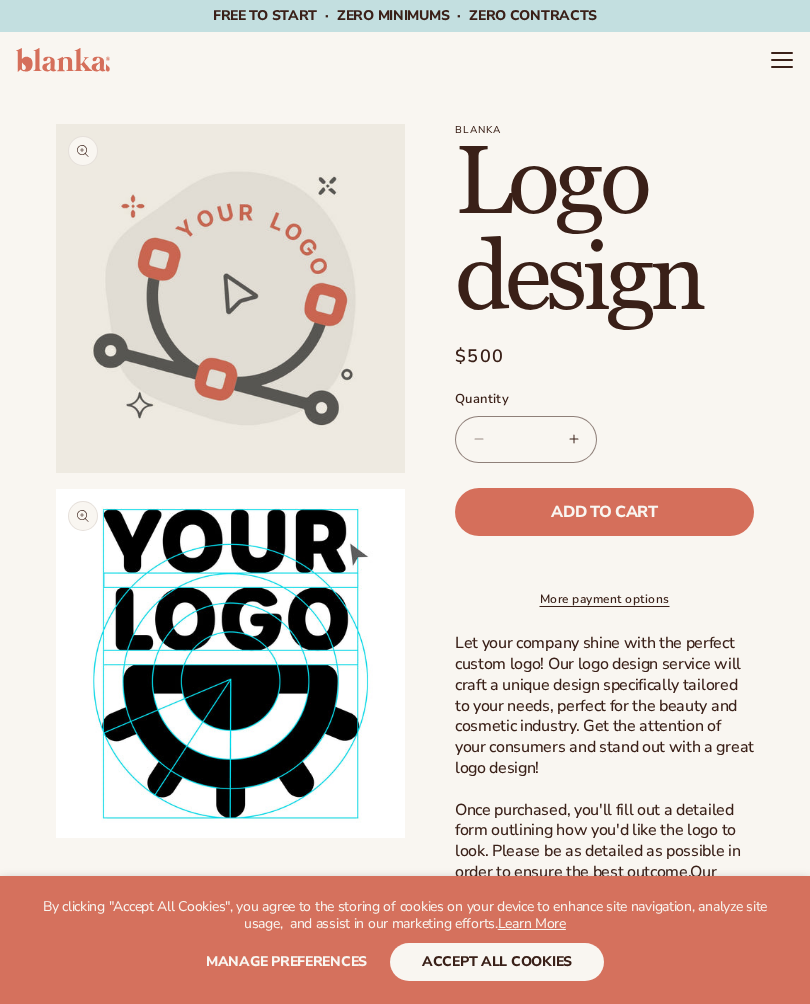 scroll, scrollTop: 0, scrollLeft: 0, axis: both 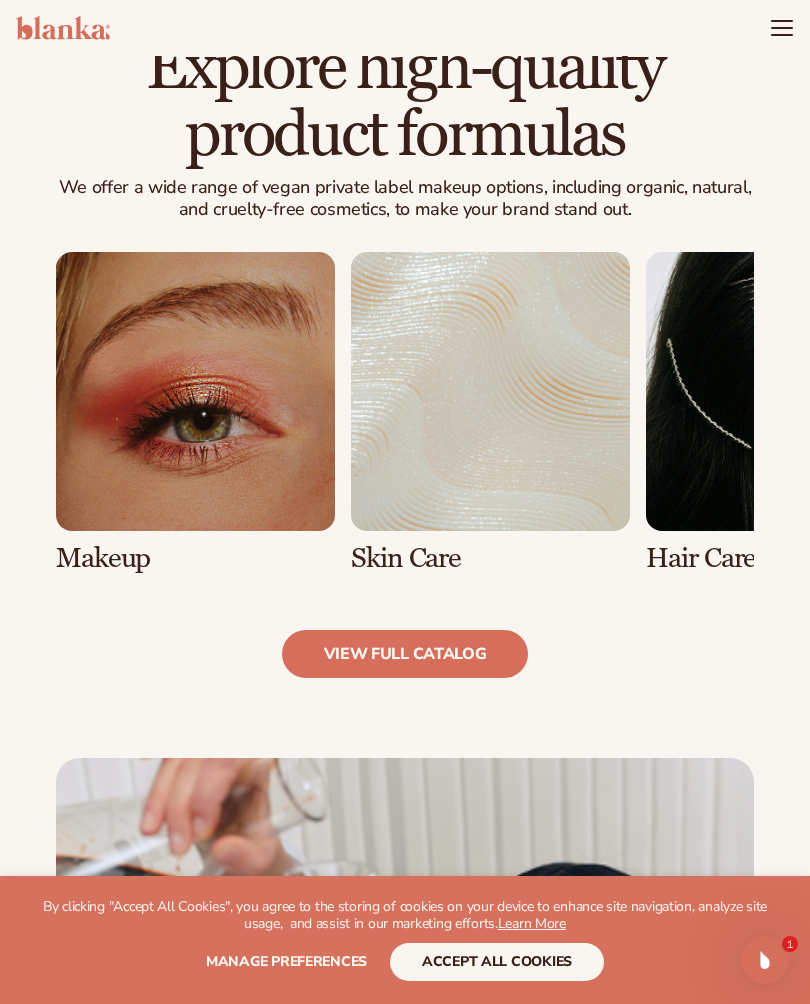 click at bounding box center (195, 413) 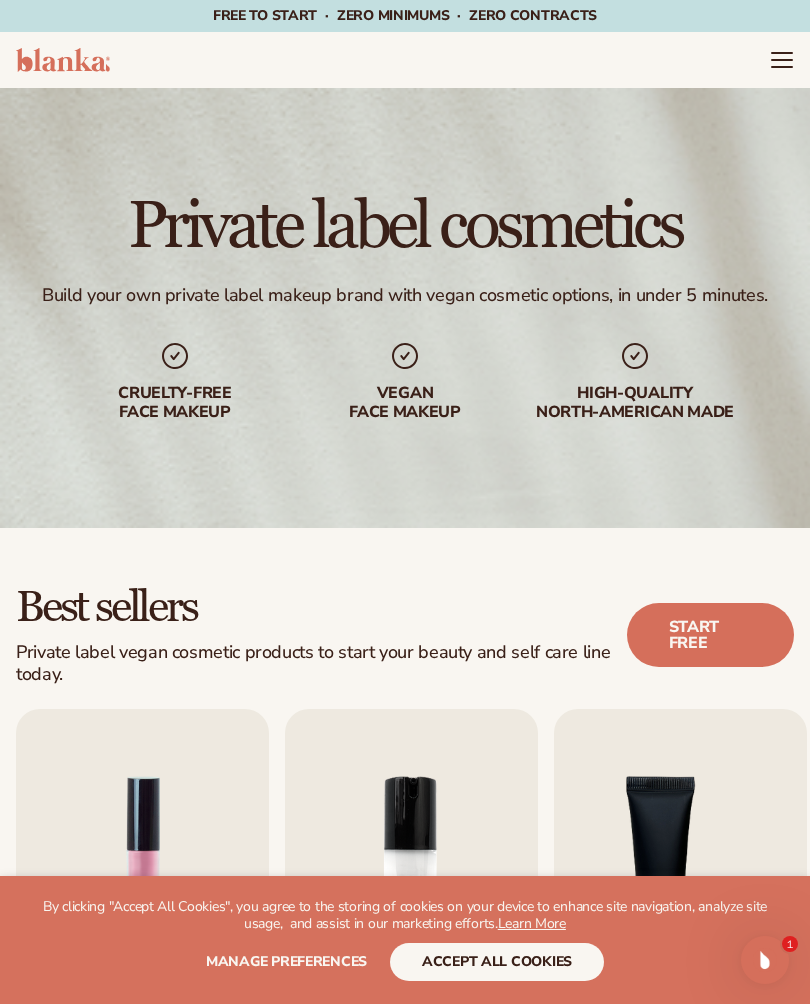 scroll, scrollTop: 1307, scrollLeft: 0, axis: vertical 